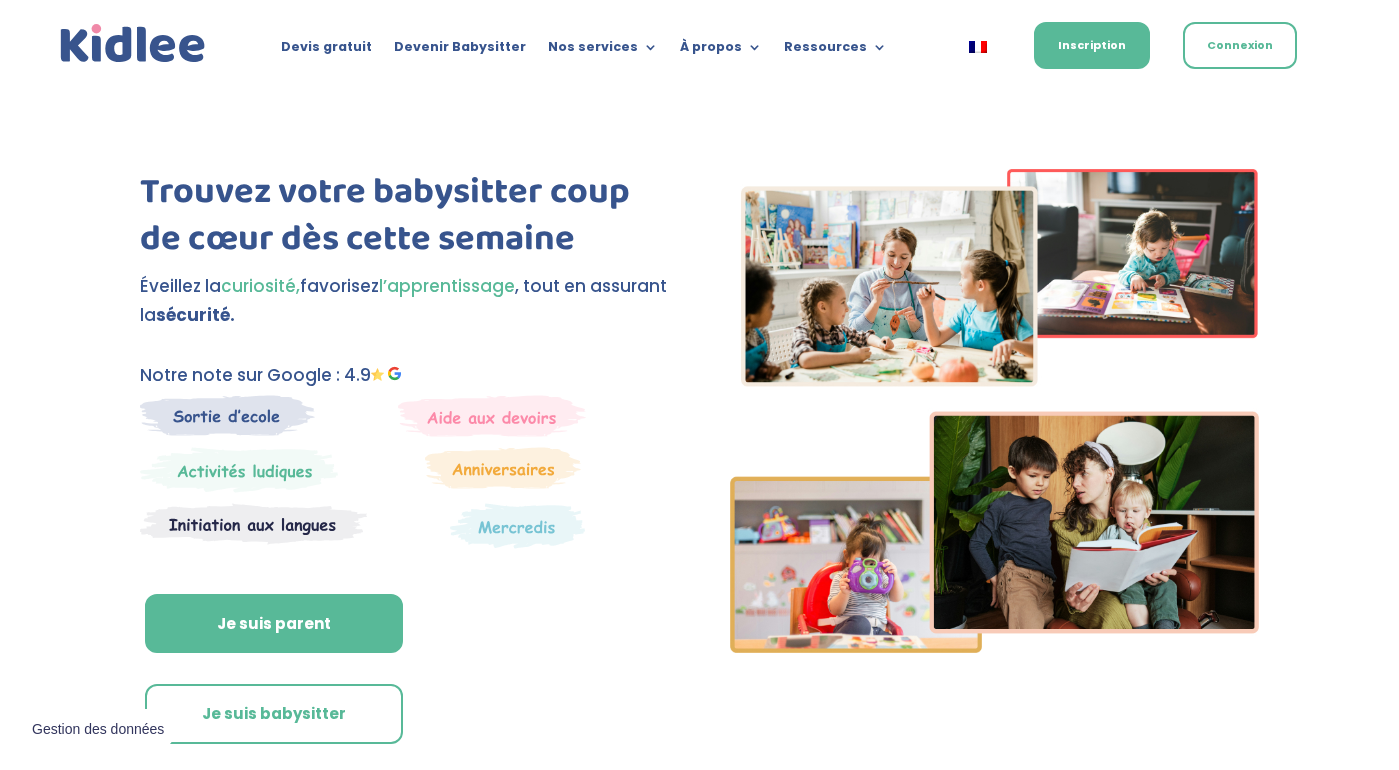 scroll, scrollTop: 0, scrollLeft: 0, axis: both 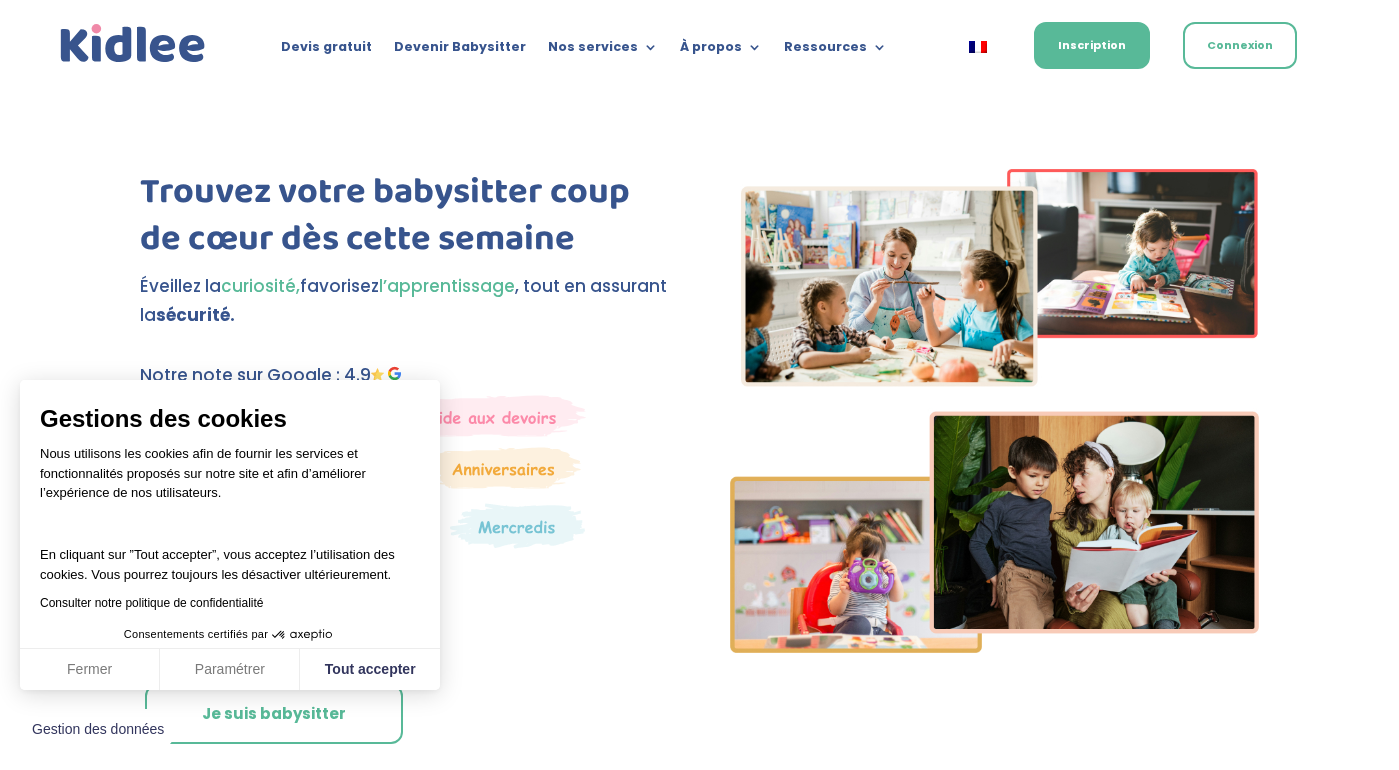 click on "Fermer" at bounding box center [90, 670] 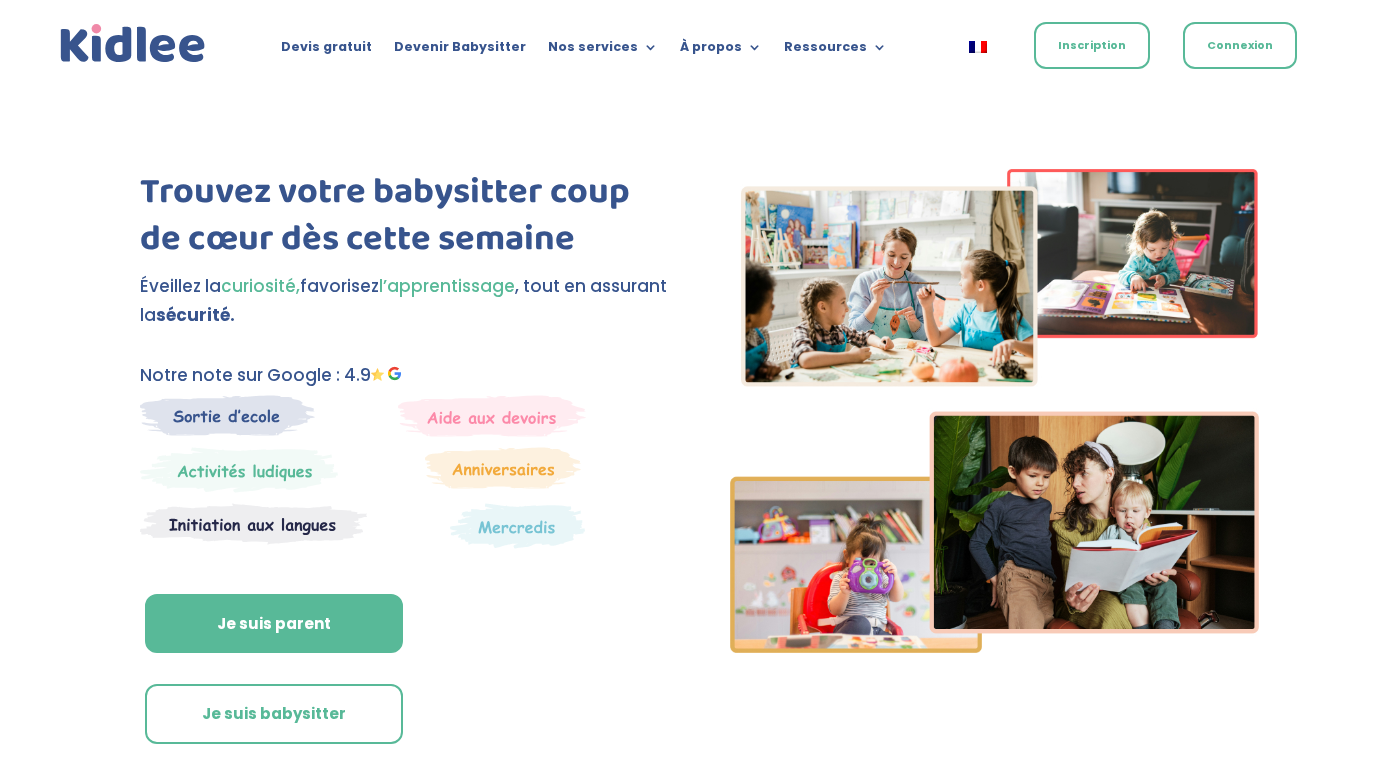 click on "Inscription" at bounding box center (1092, 45) 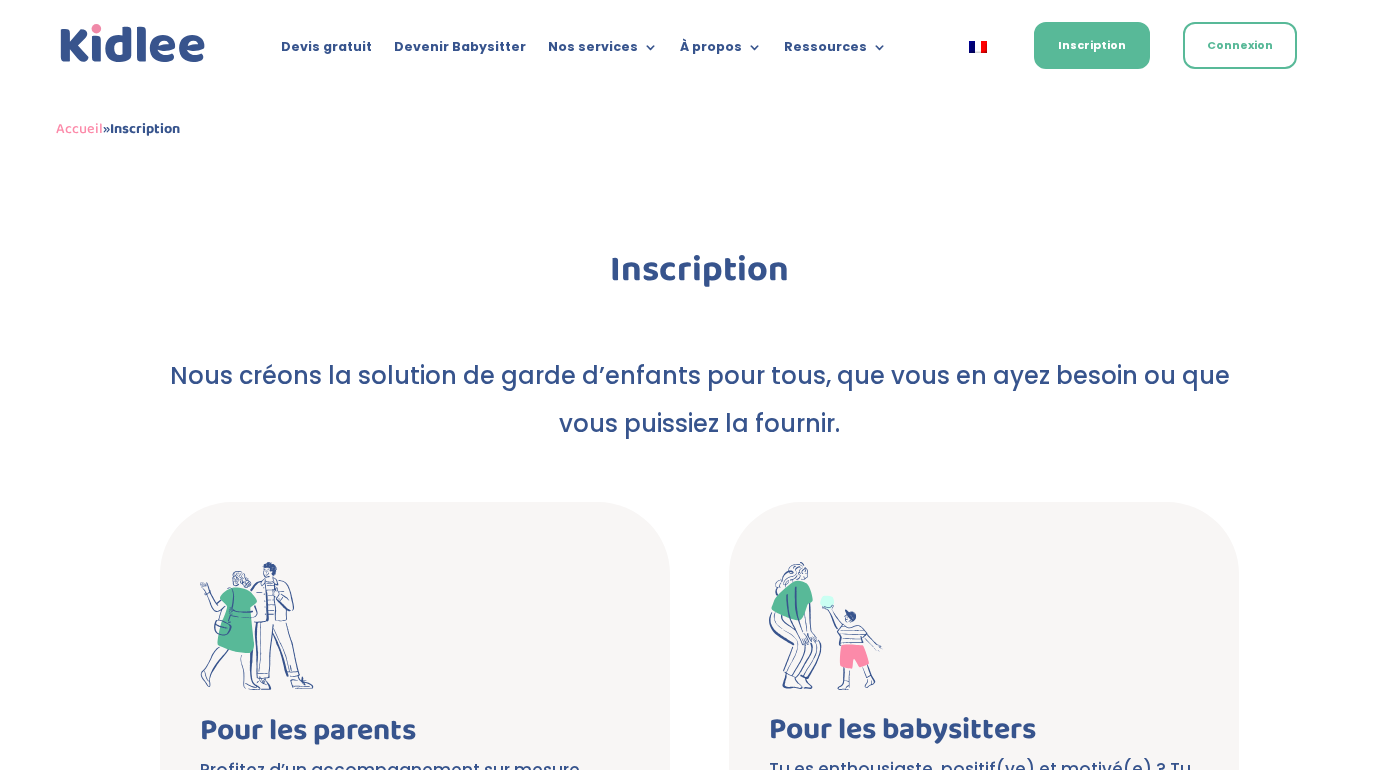 scroll, scrollTop: 0, scrollLeft: 0, axis: both 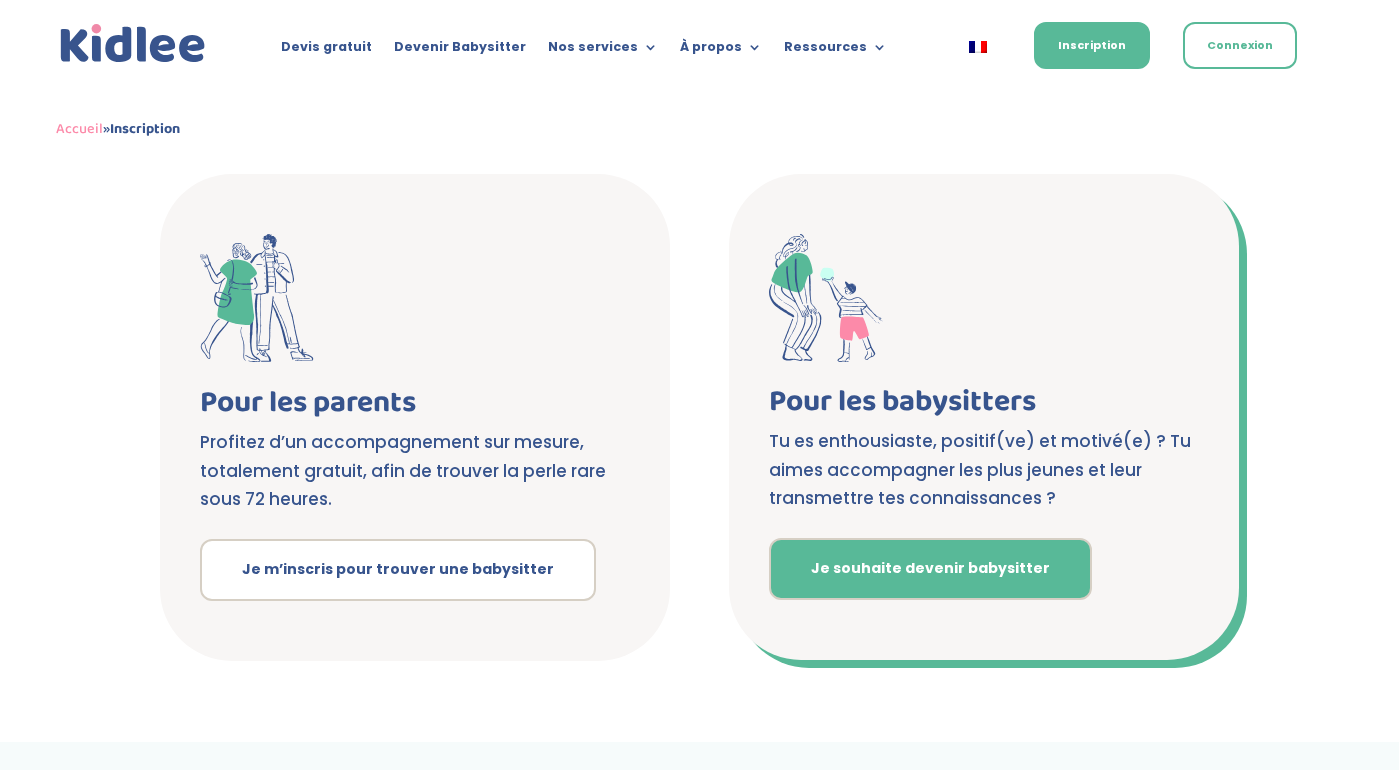 click on "Je souhaite devenir babysitter" at bounding box center (930, 569) 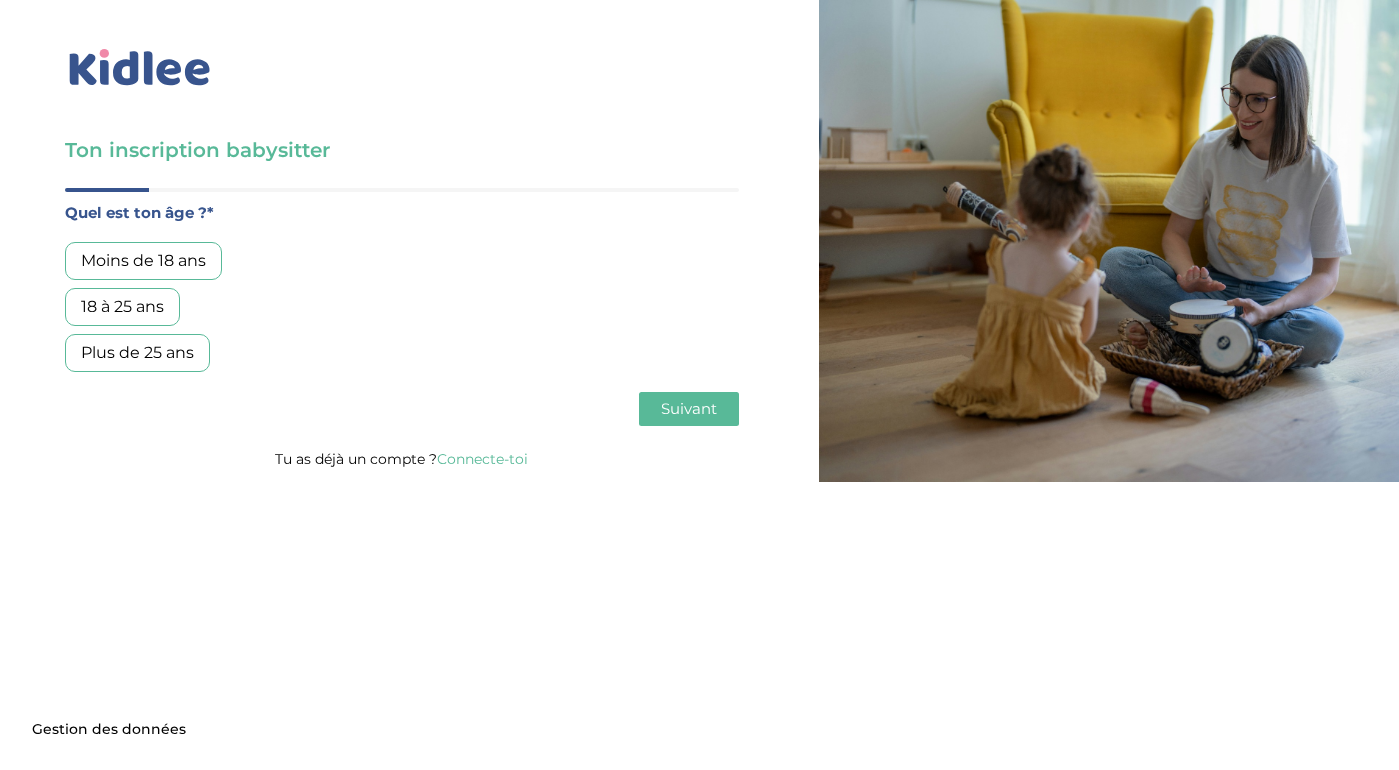 scroll, scrollTop: 0, scrollLeft: 0, axis: both 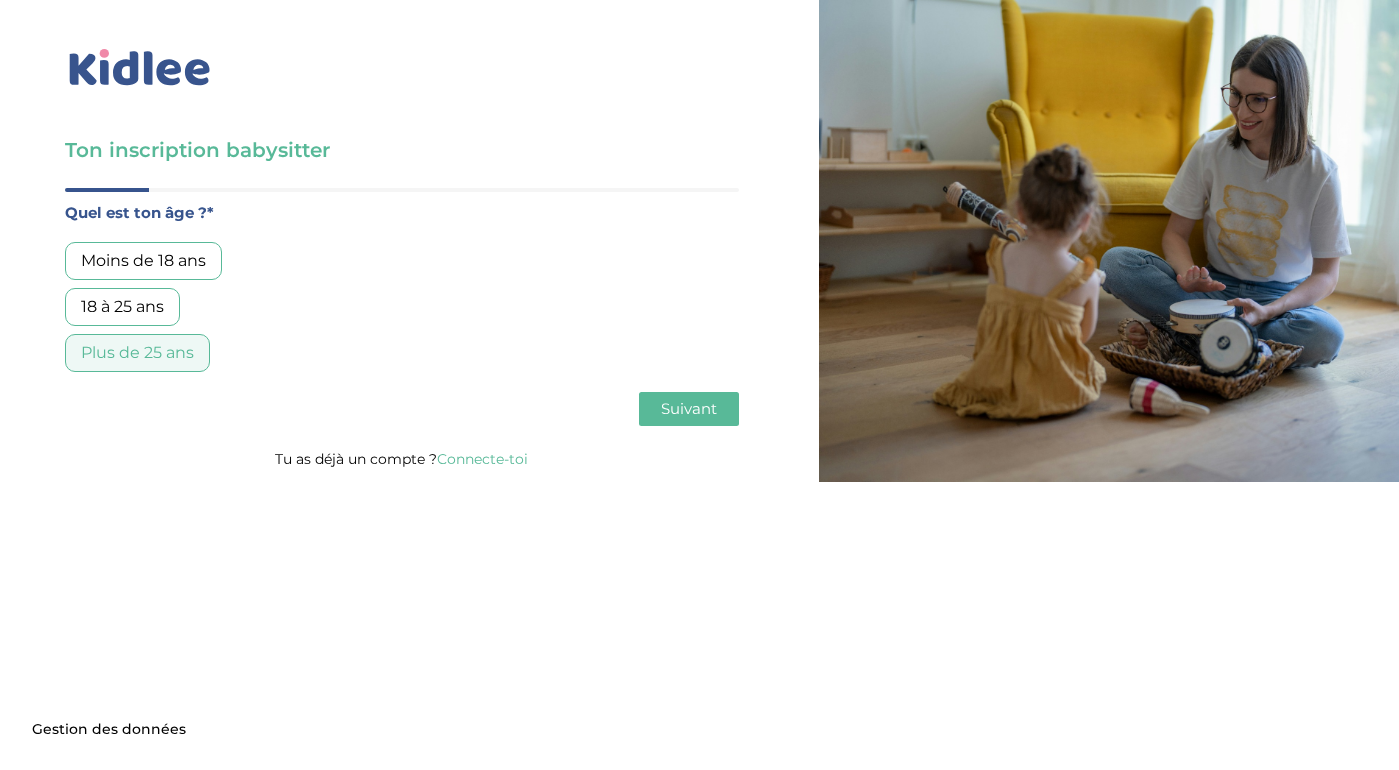 click on "Suivant" at bounding box center (689, 408) 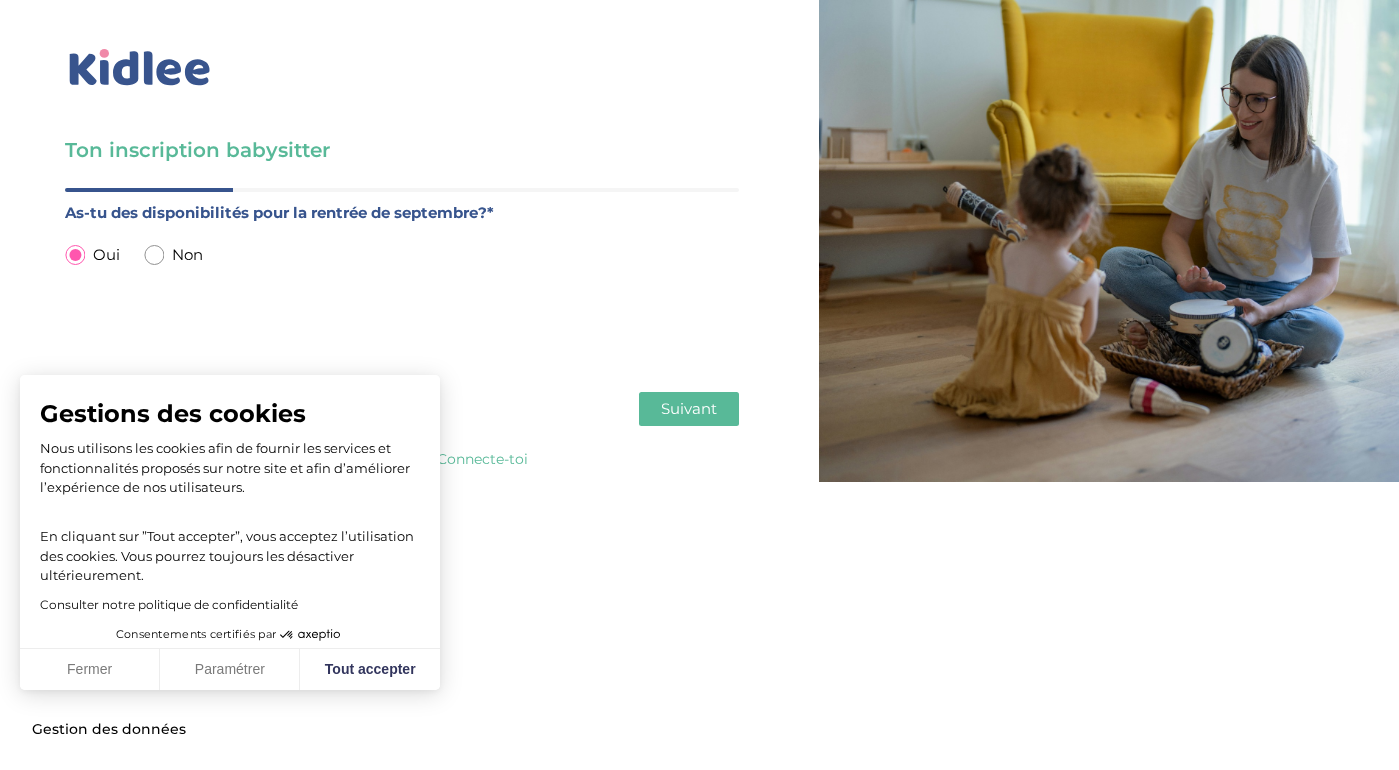 click on "Fermer" at bounding box center (90, 670) 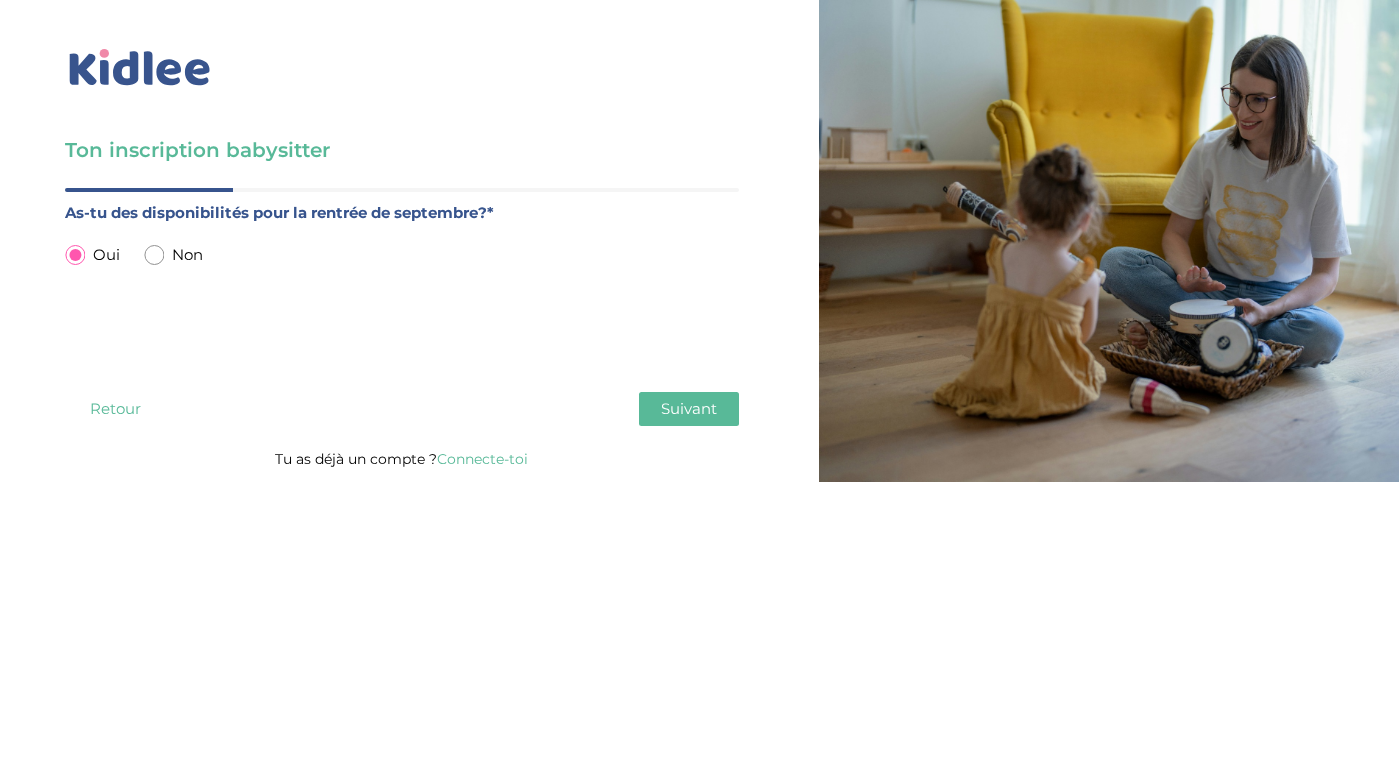 click on "Suivant" at bounding box center [689, 408] 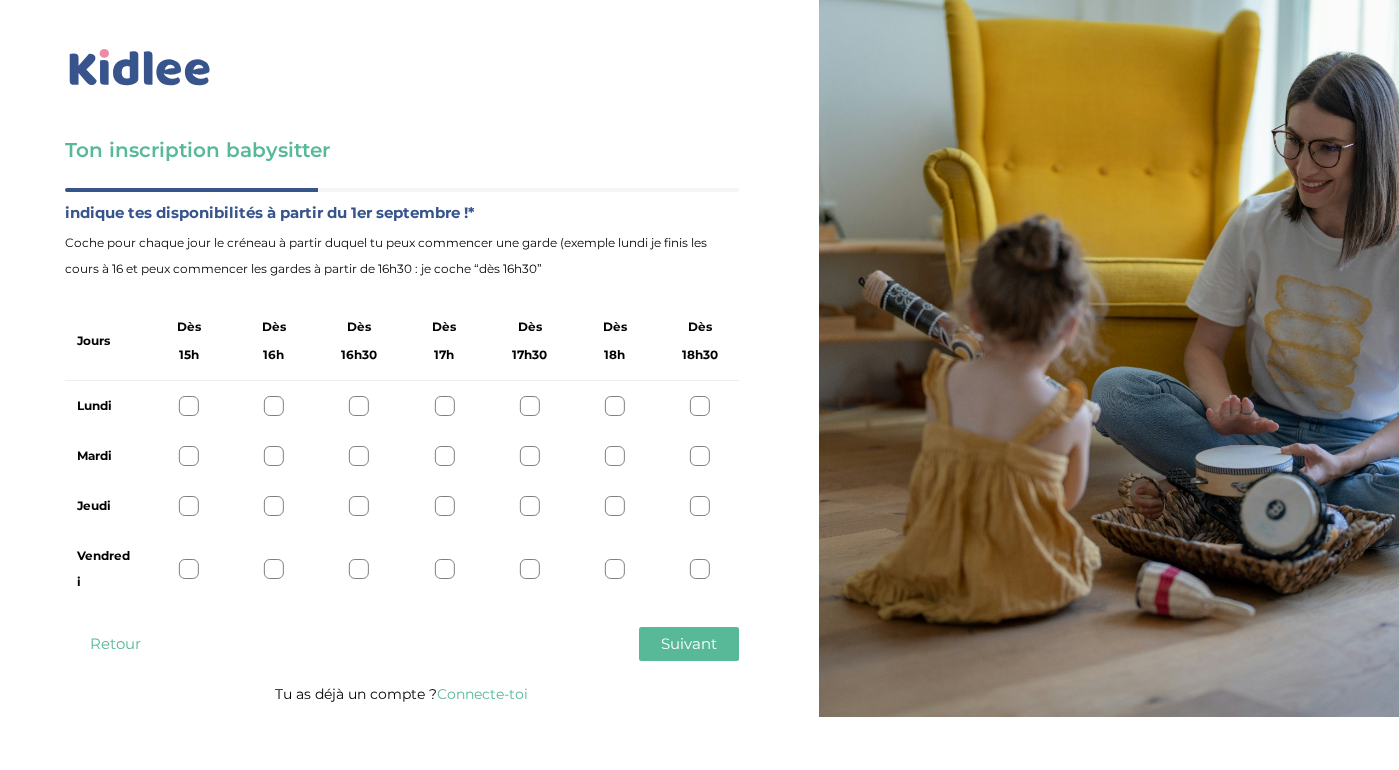 scroll, scrollTop: 0, scrollLeft: 0, axis: both 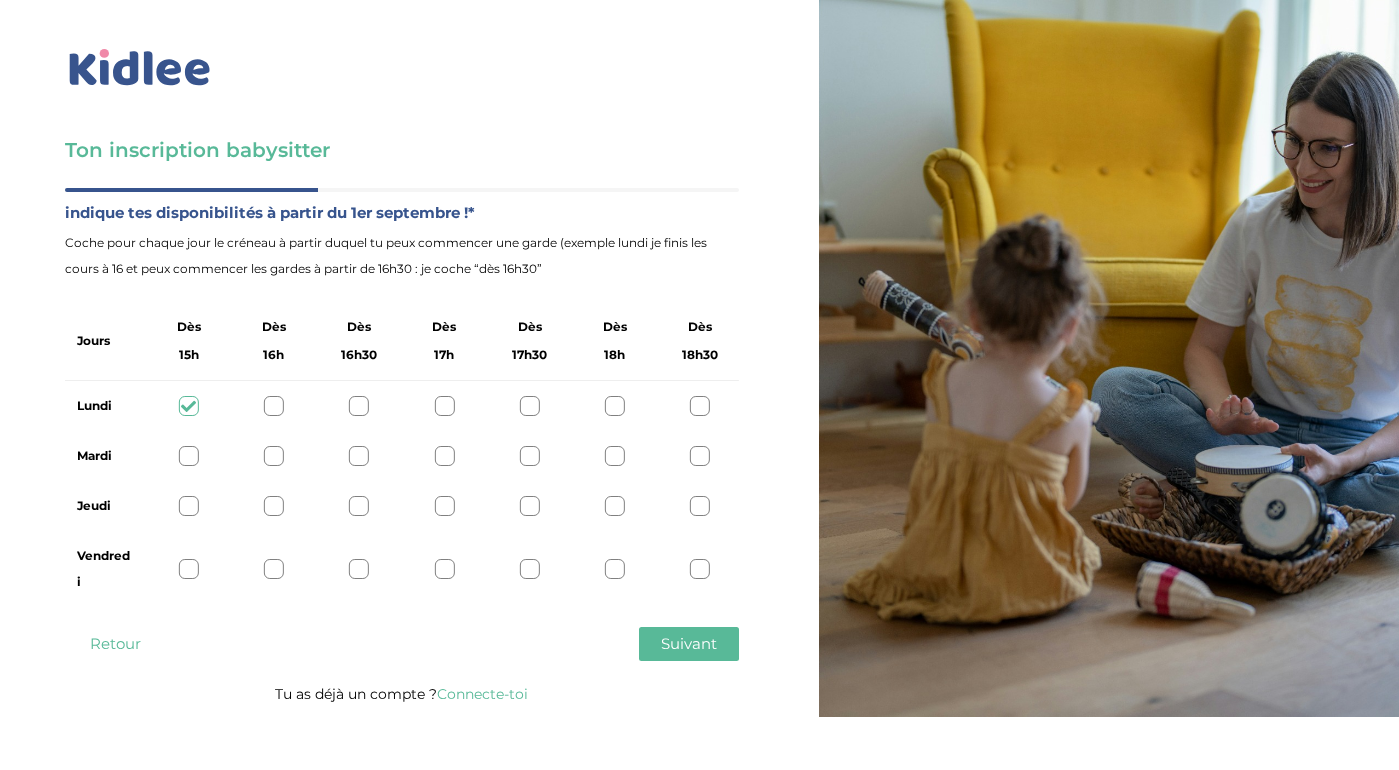 click at bounding box center [274, 406] 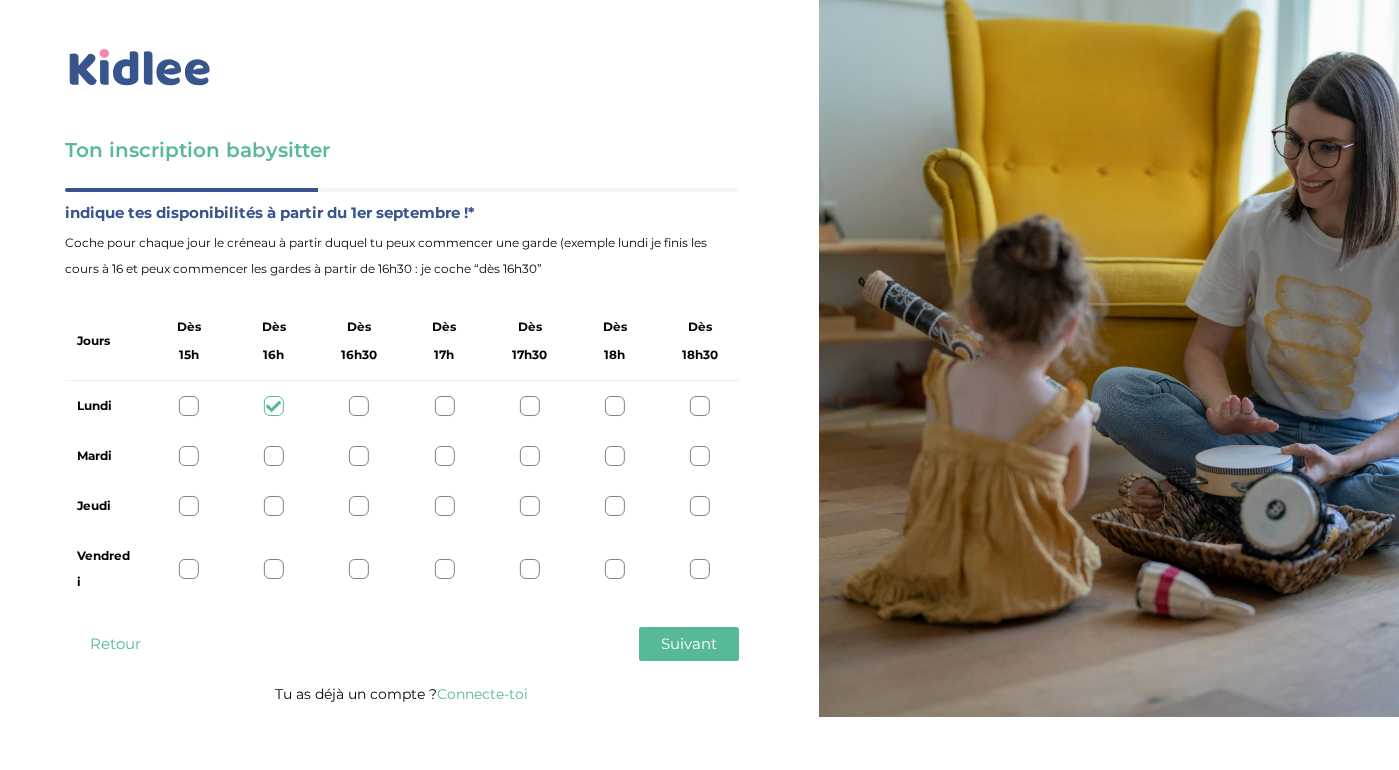 click at bounding box center [189, 406] 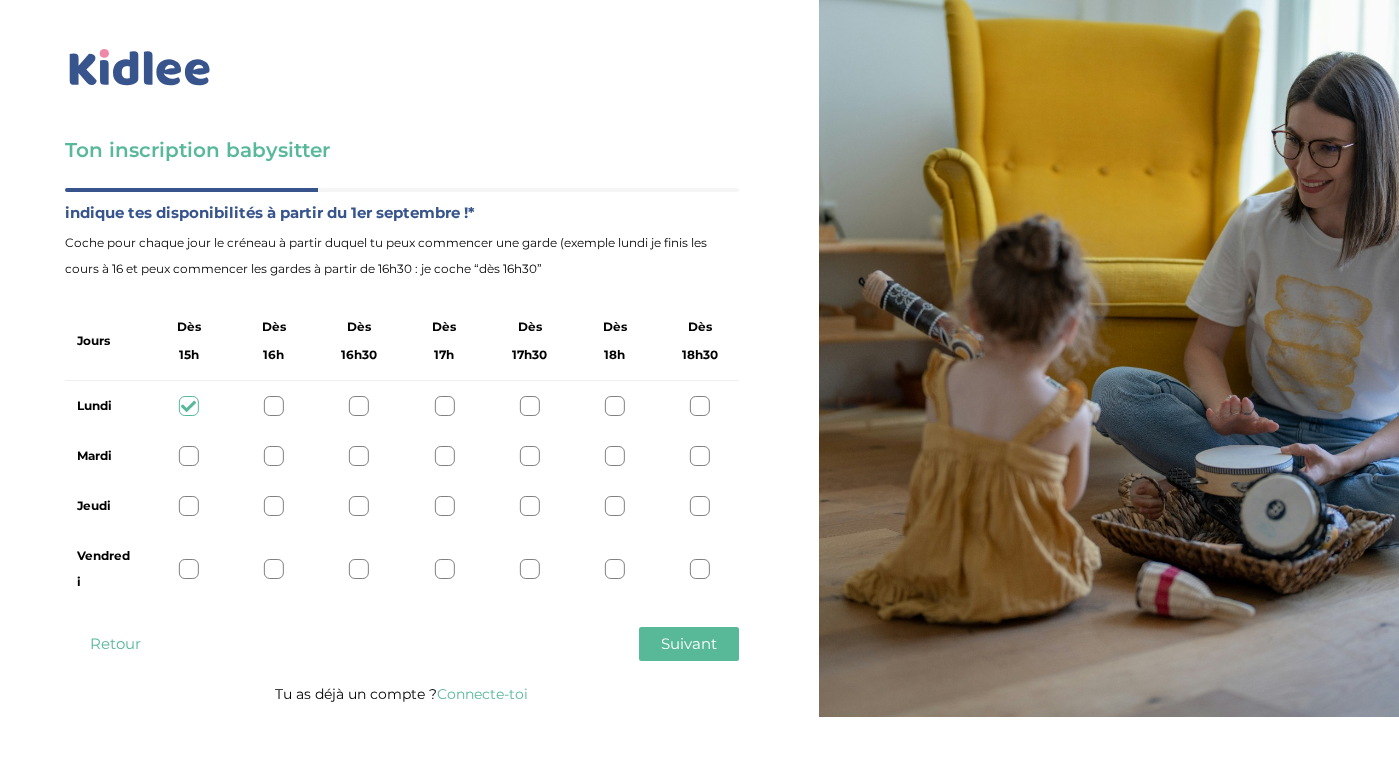 click at bounding box center (189, 456) 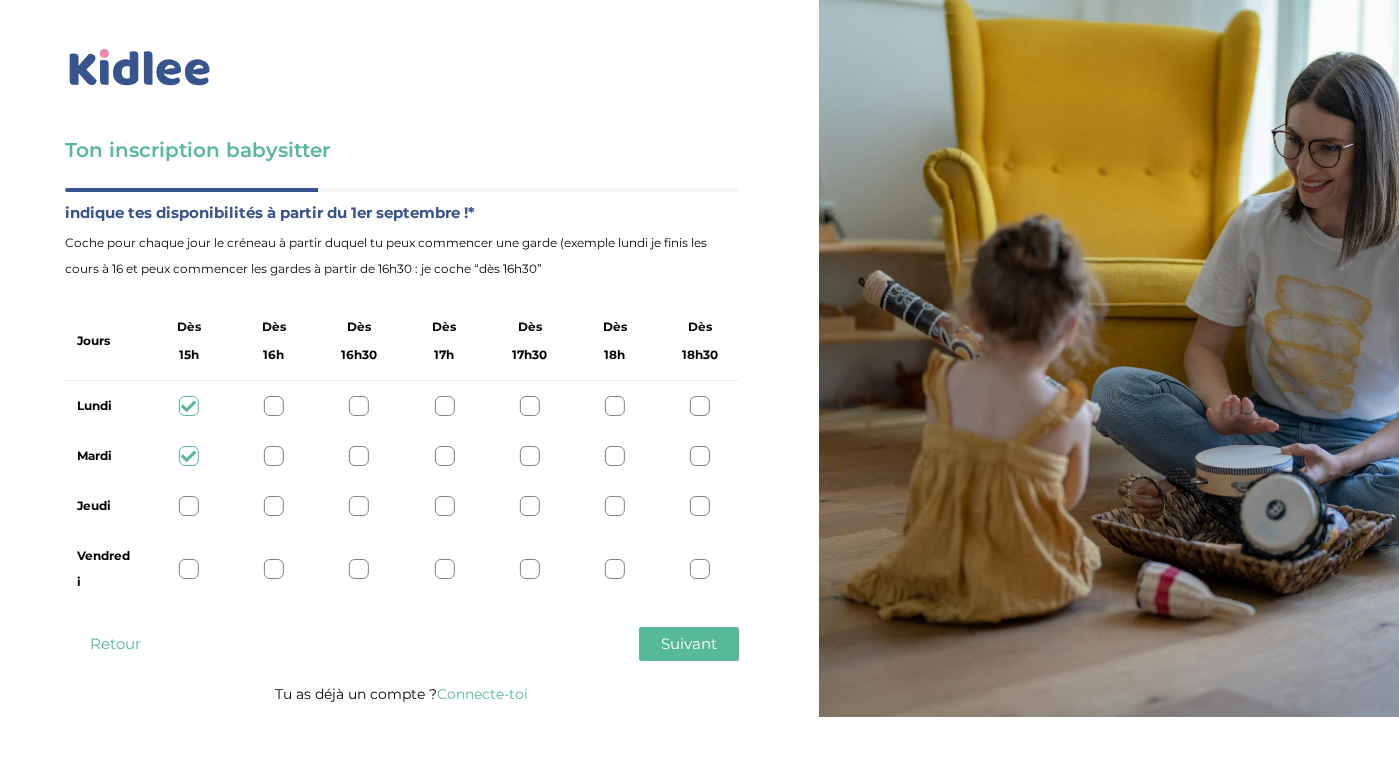 click at bounding box center [189, 506] 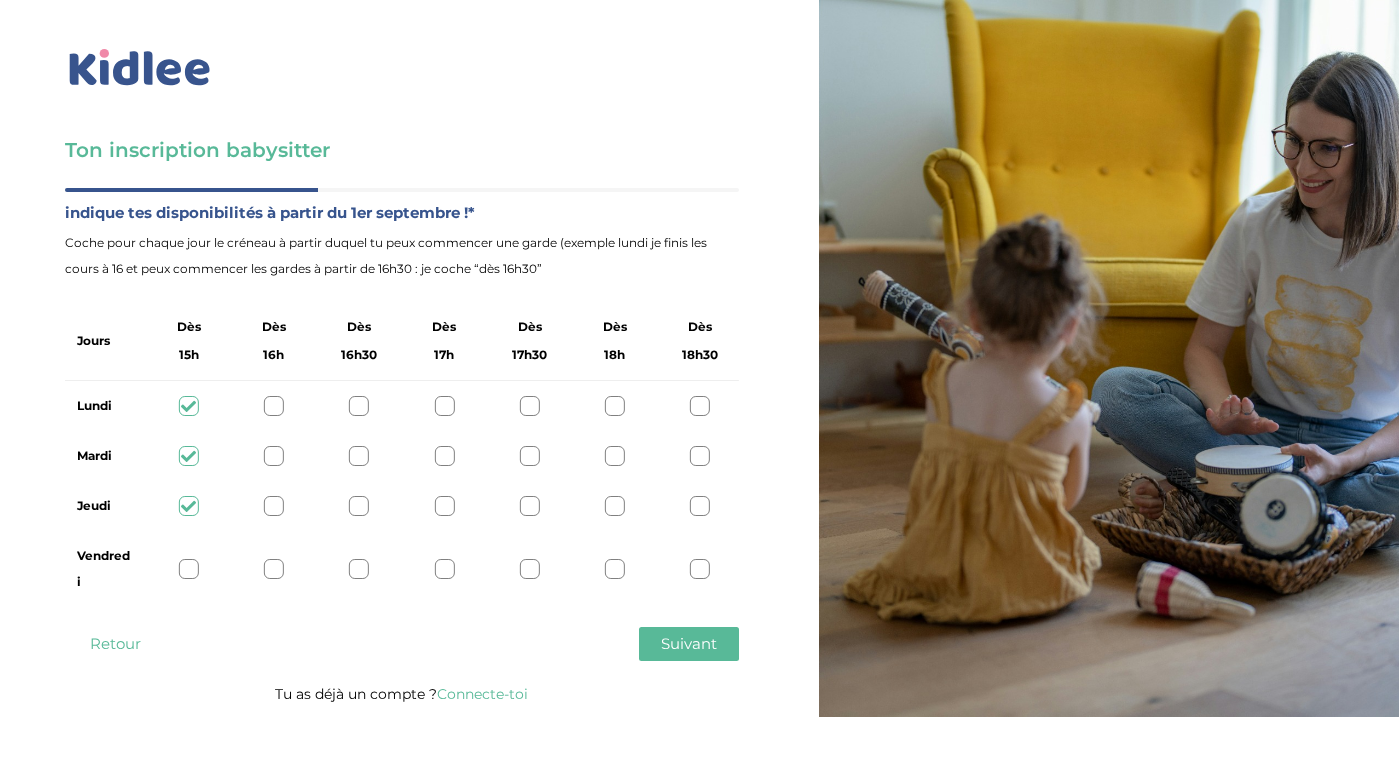 click on "Vendredi" at bounding box center (402, 569) 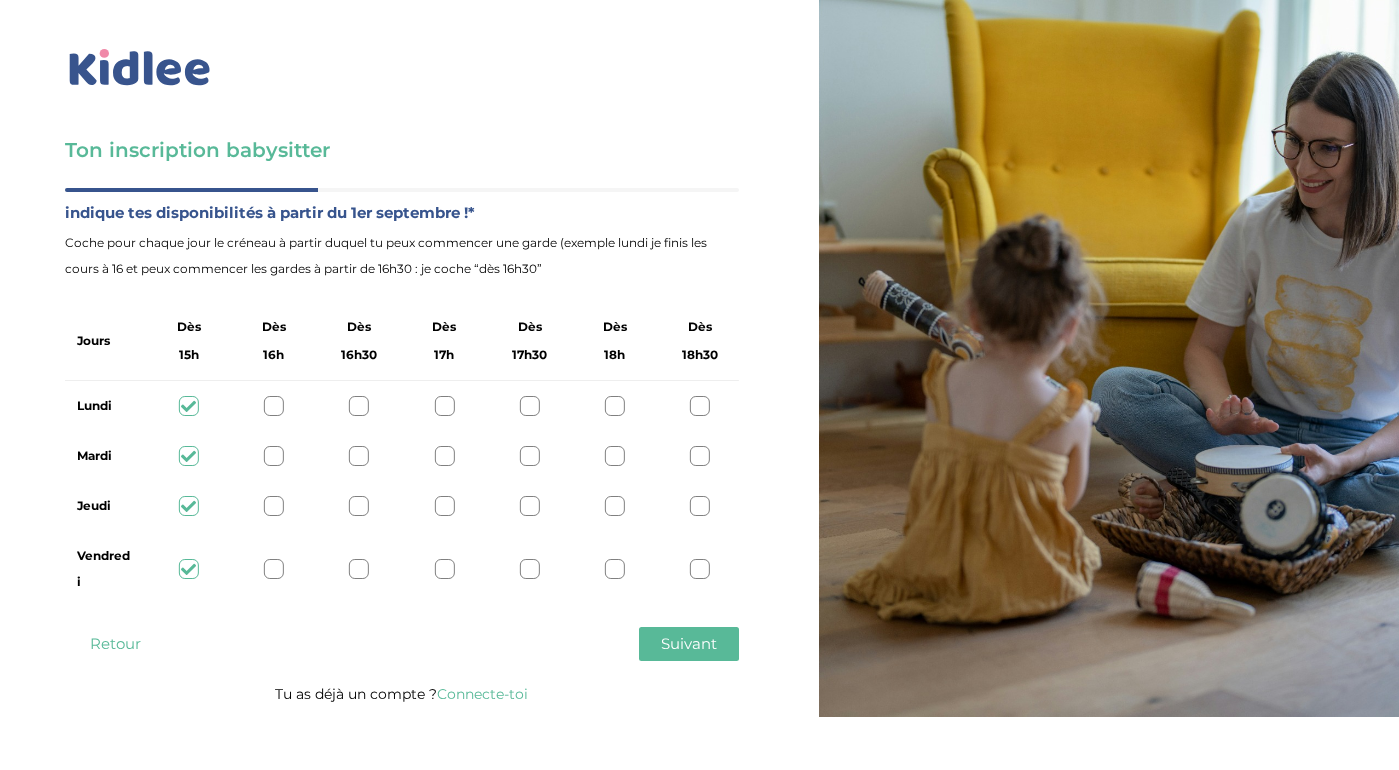 scroll, scrollTop: 0, scrollLeft: 0, axis: both 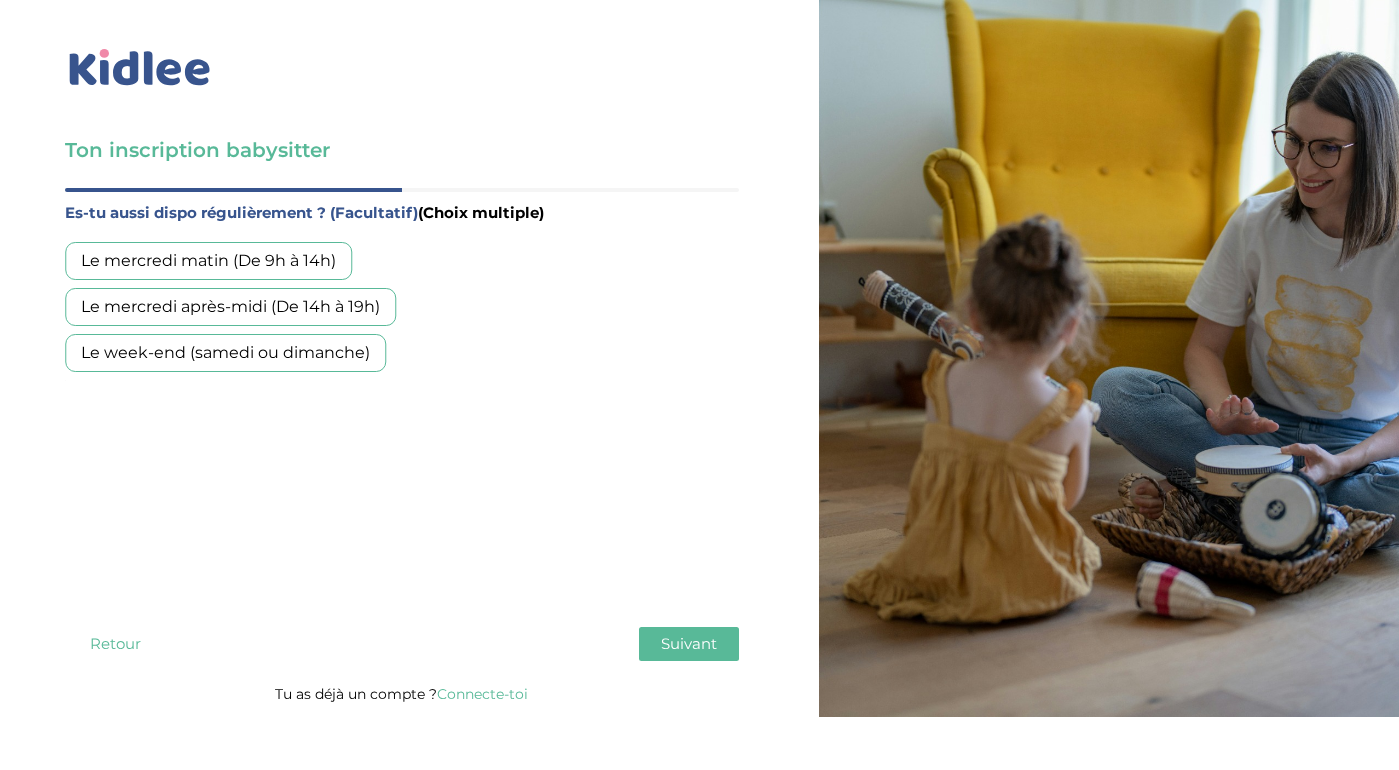 click on "Le mercredi matin (De 9h à 14h)" at bounding box center [208, 261] 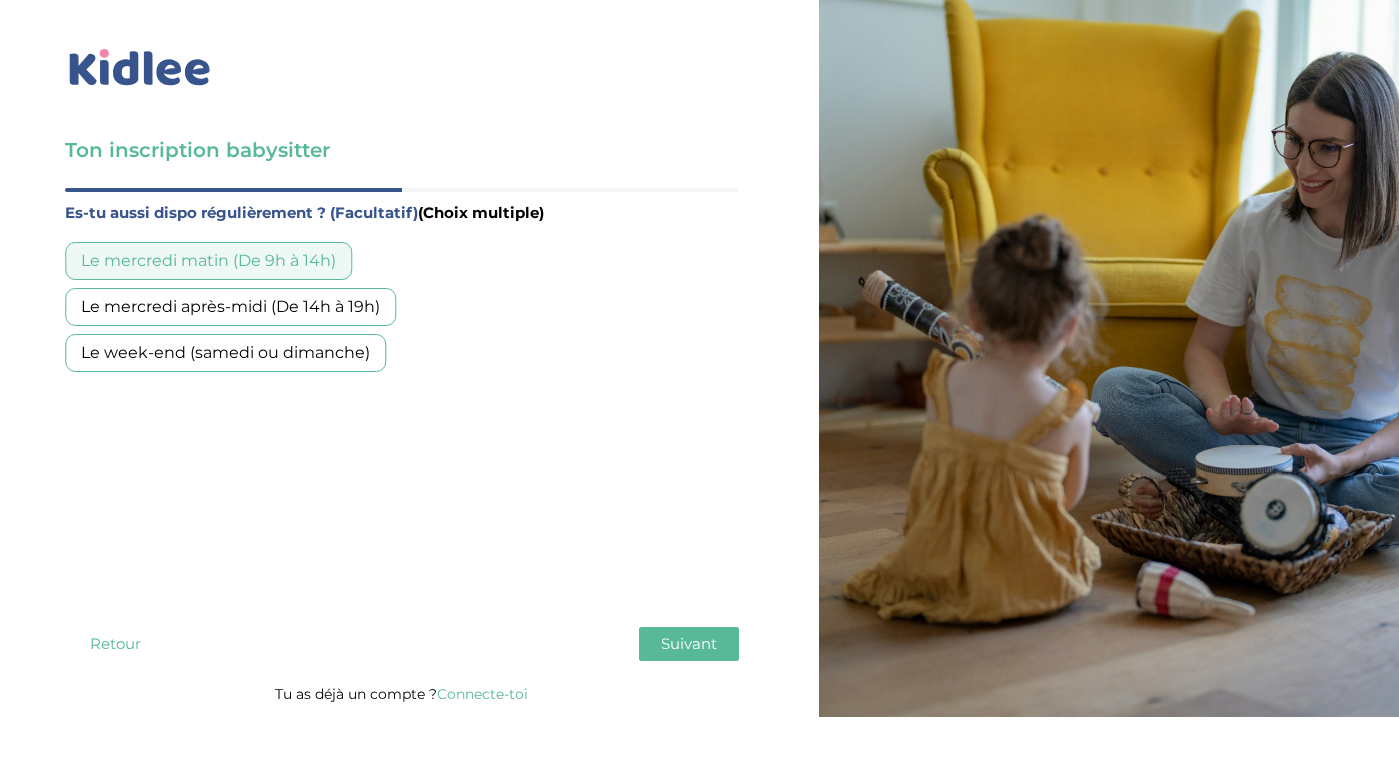 click on "Suivant" at bounding box center [689, 644] 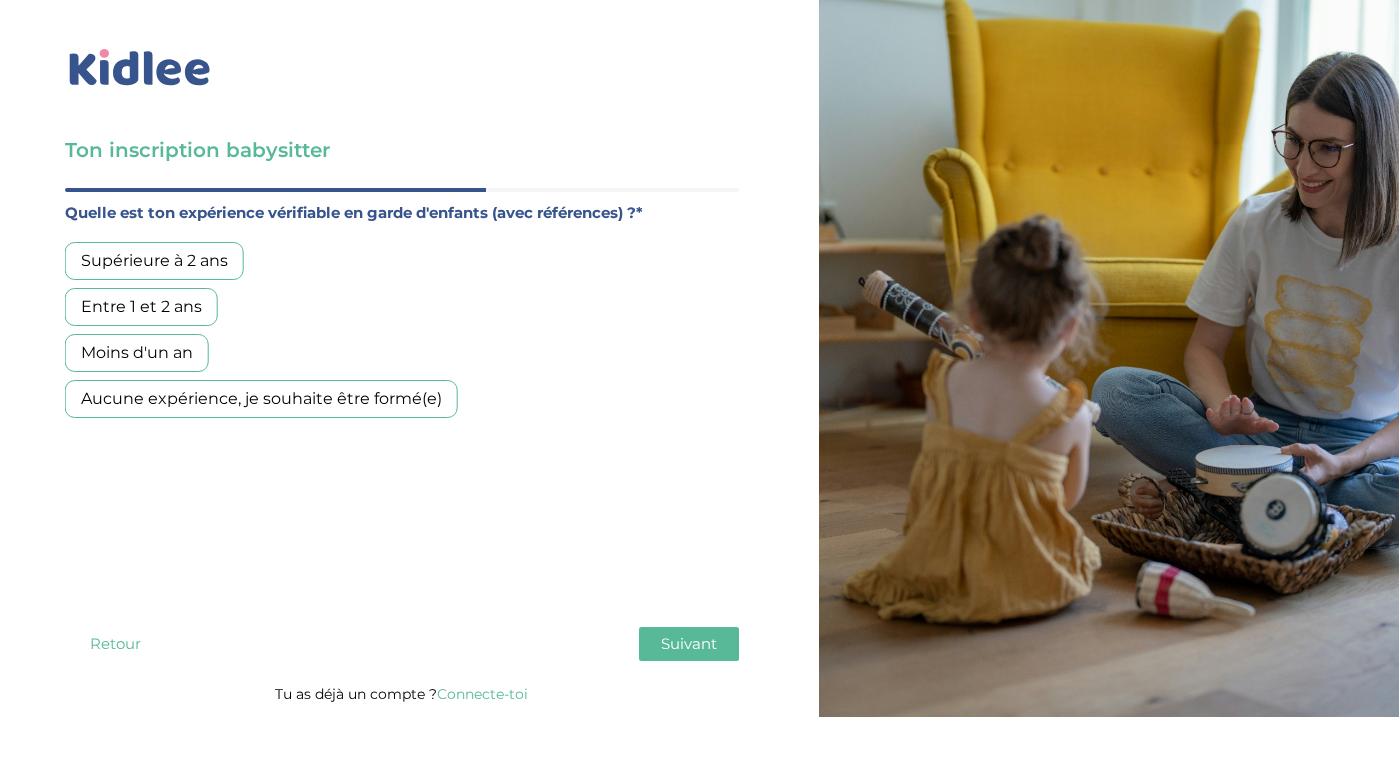 click on "Supérieure à 2 ans" at bounding box center [154, 261] 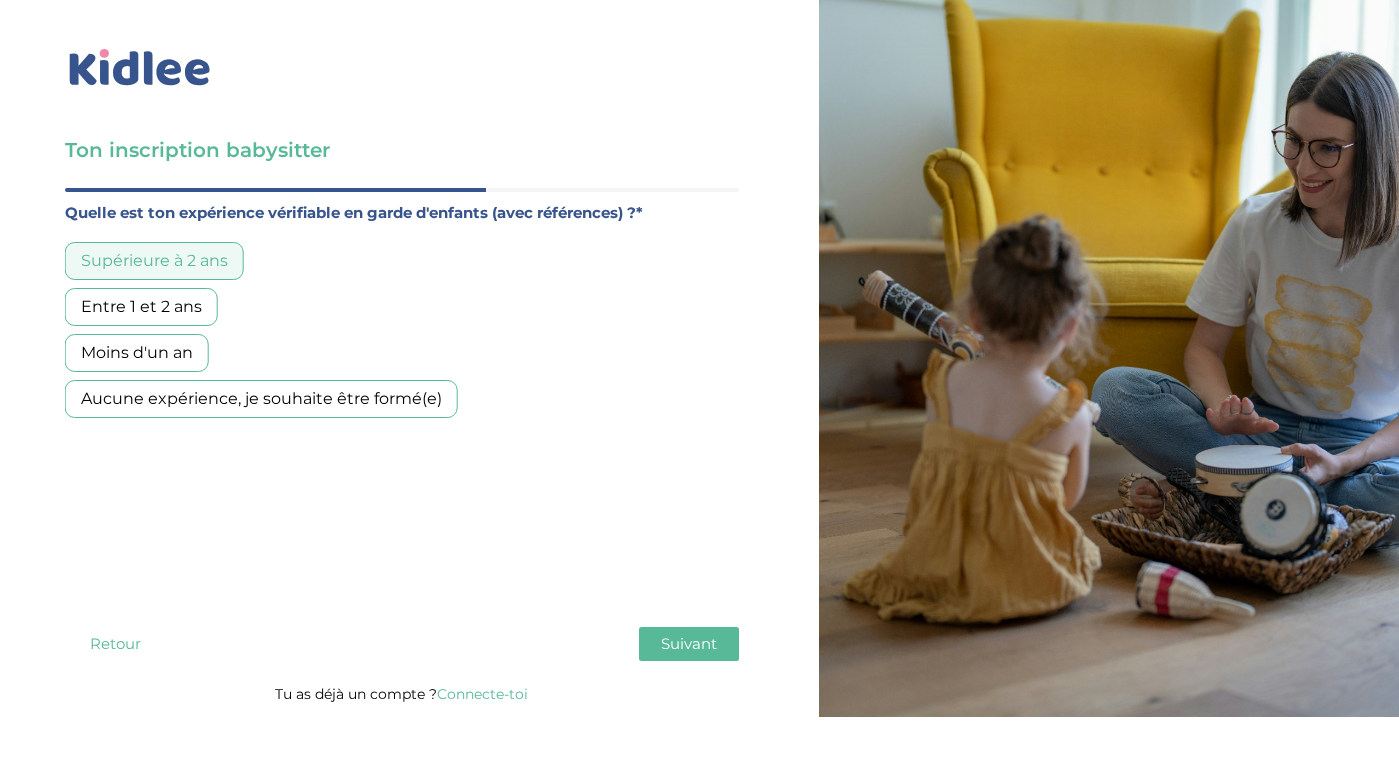 click on "Suivant" at bounding box center [689, 644] 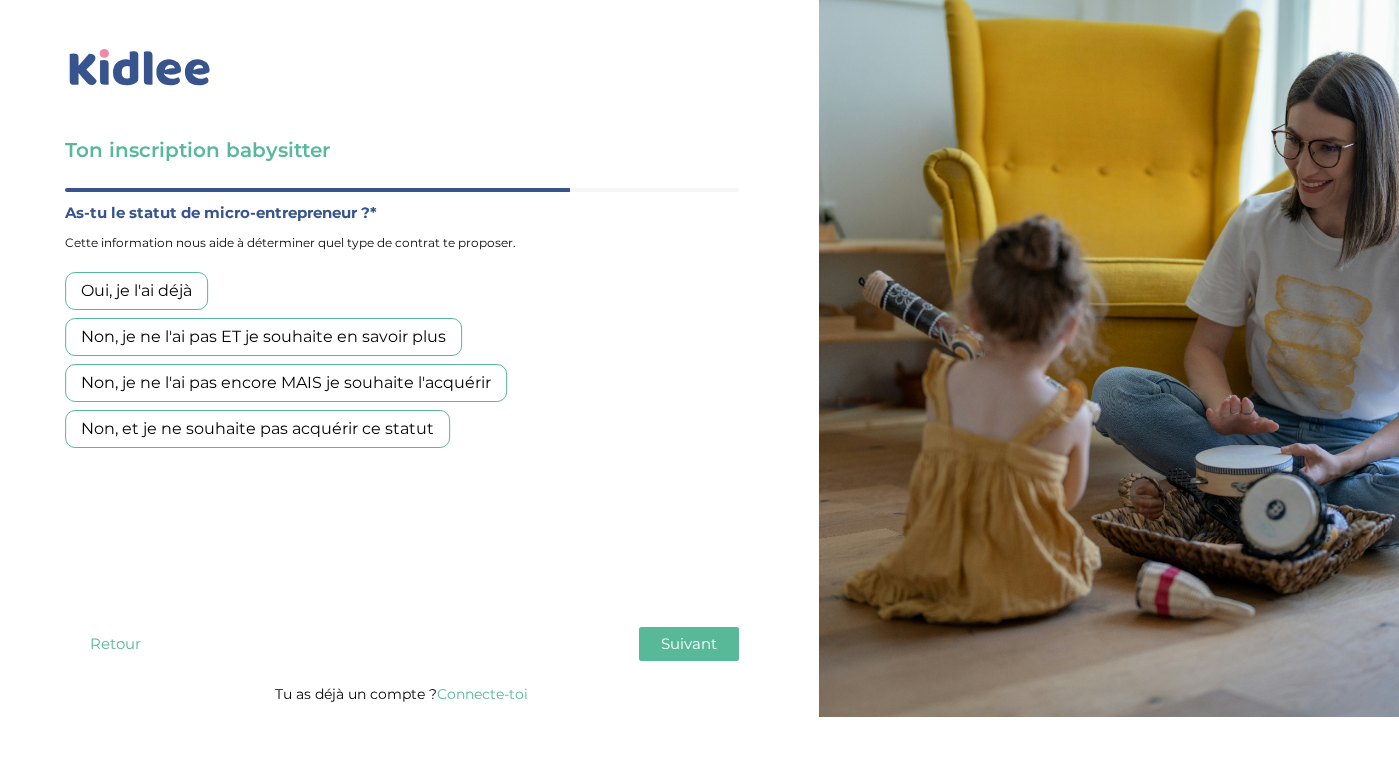 click on "Non, je ne l'ai pas ET  je souhaite en savoir plus" at bounding box center [263, 337] 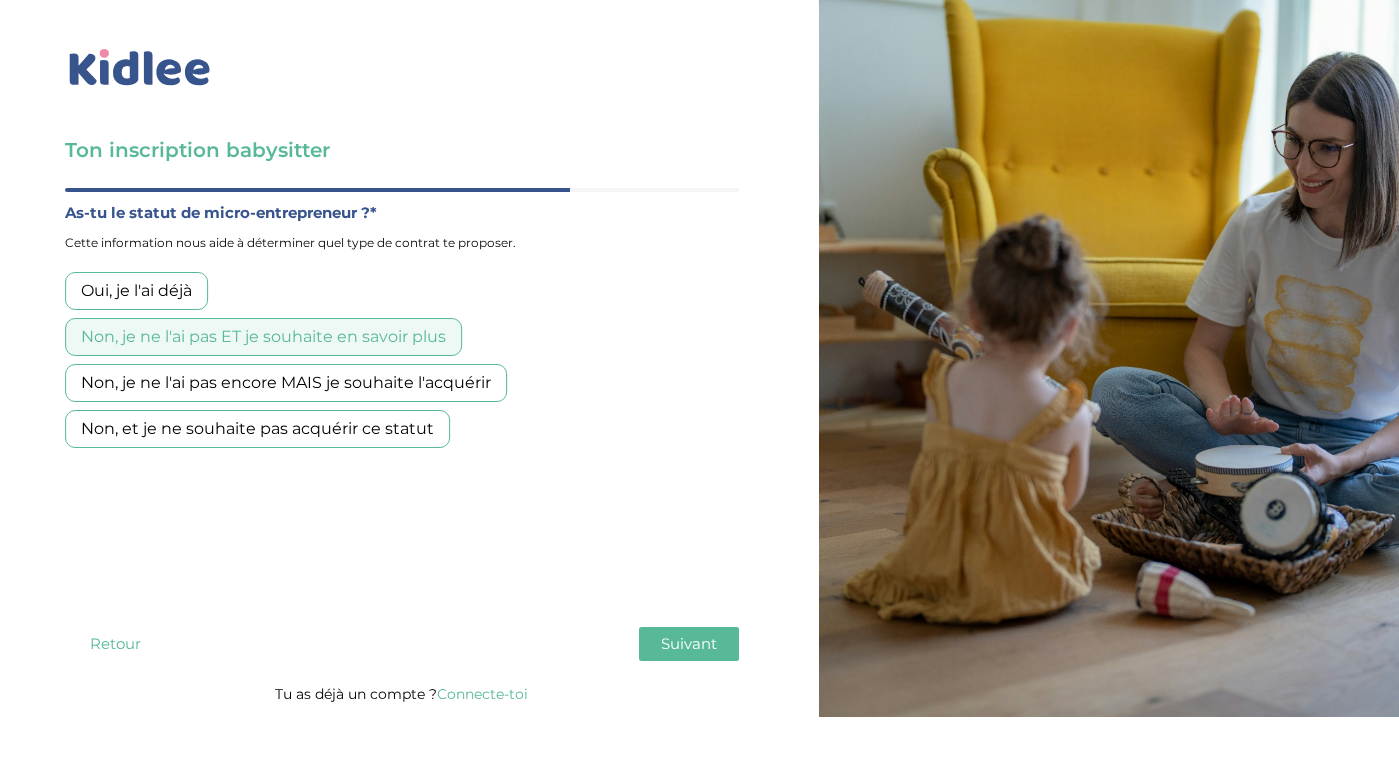 click on "Non, et je ne souhaite pas acquérir ce statut" at bounding box center (257, 429) 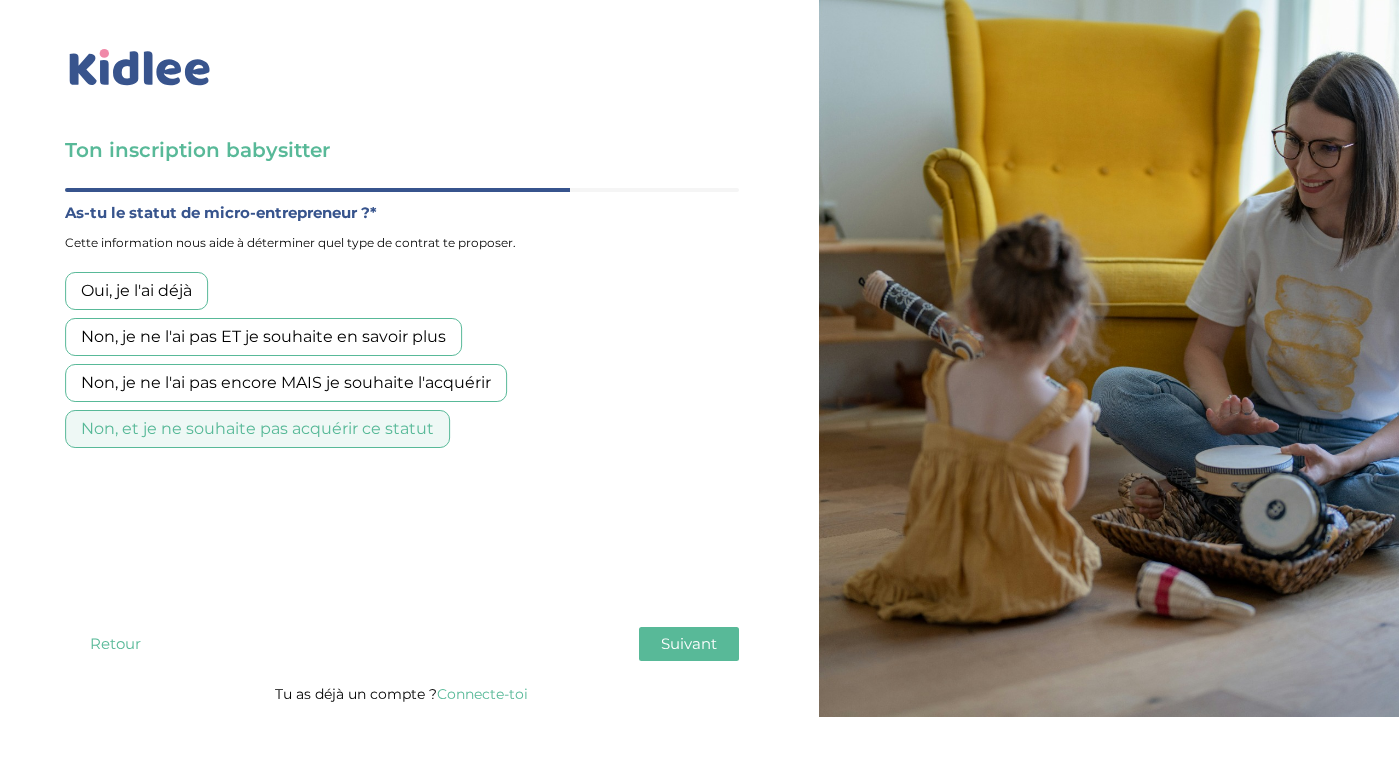 click on "Suivant" at bounding box center (689, 643) 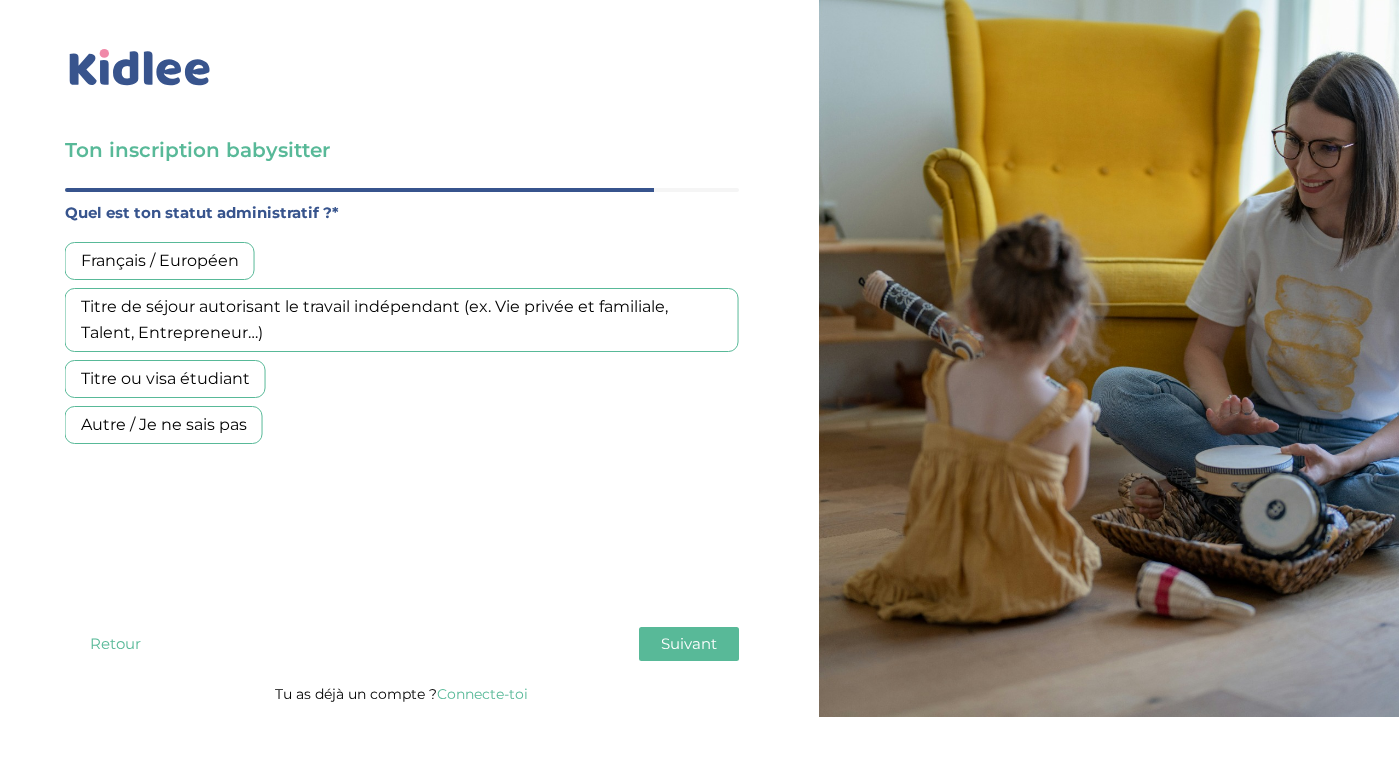 click on "Titre ou visa étudiant" at bounding box center (165, 379) 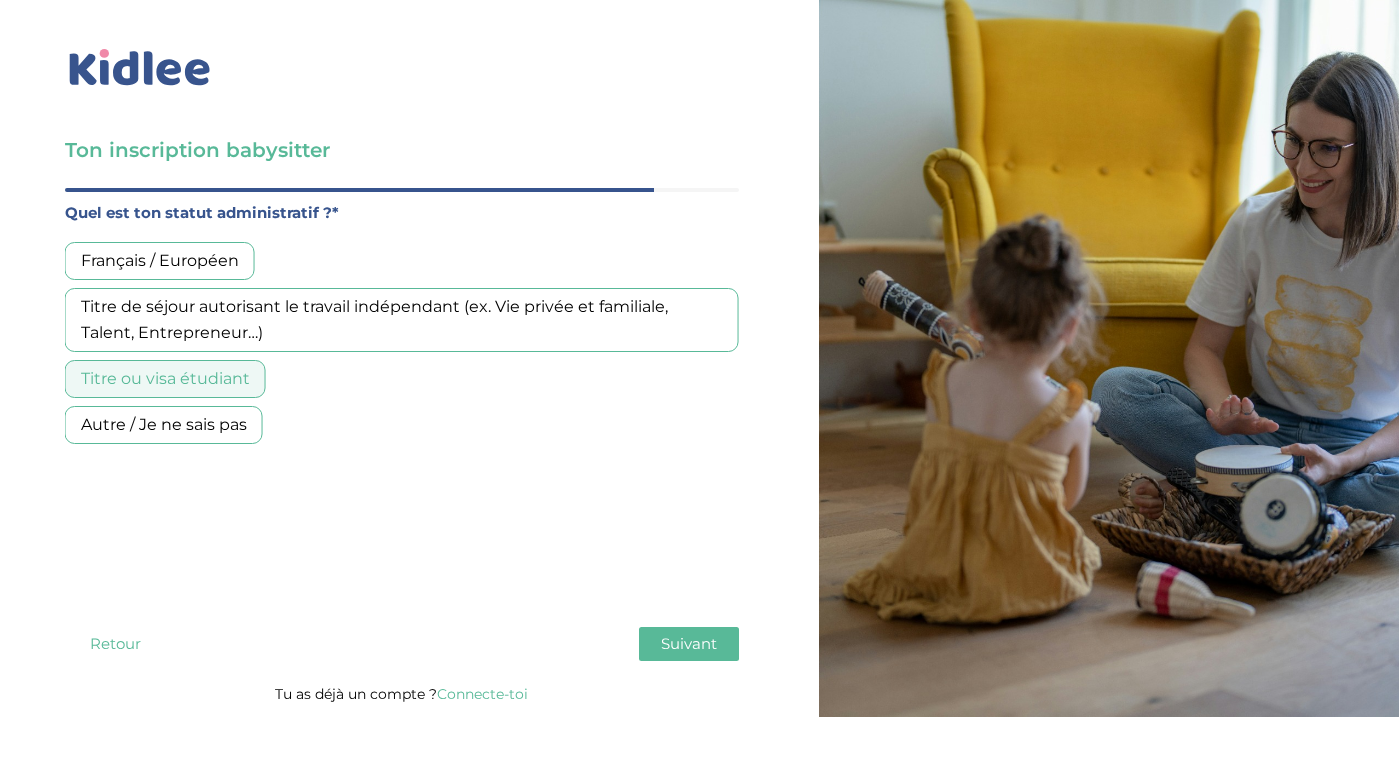 click on "Suivant" at bounding box center (689, 643) 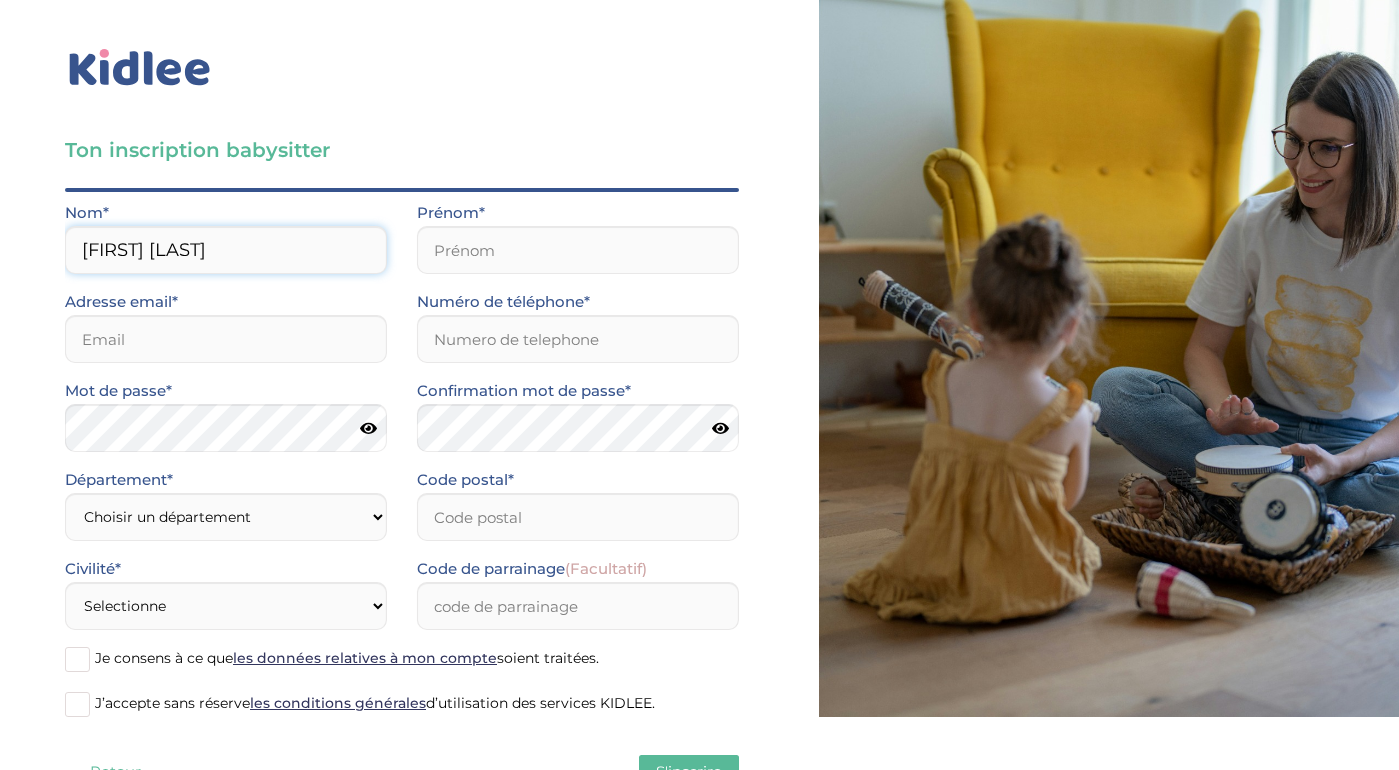type on "Menes Sinche" 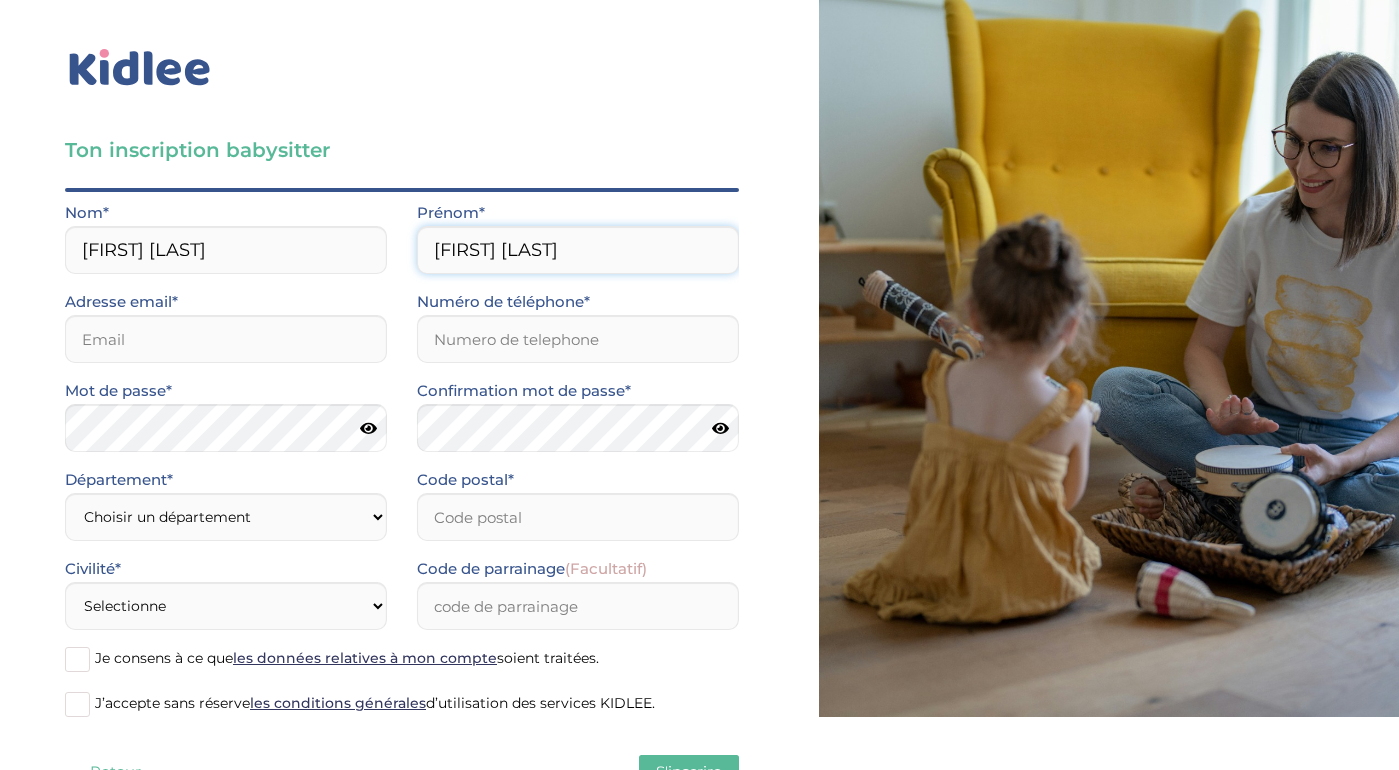 type on "Shirley Jasmin" 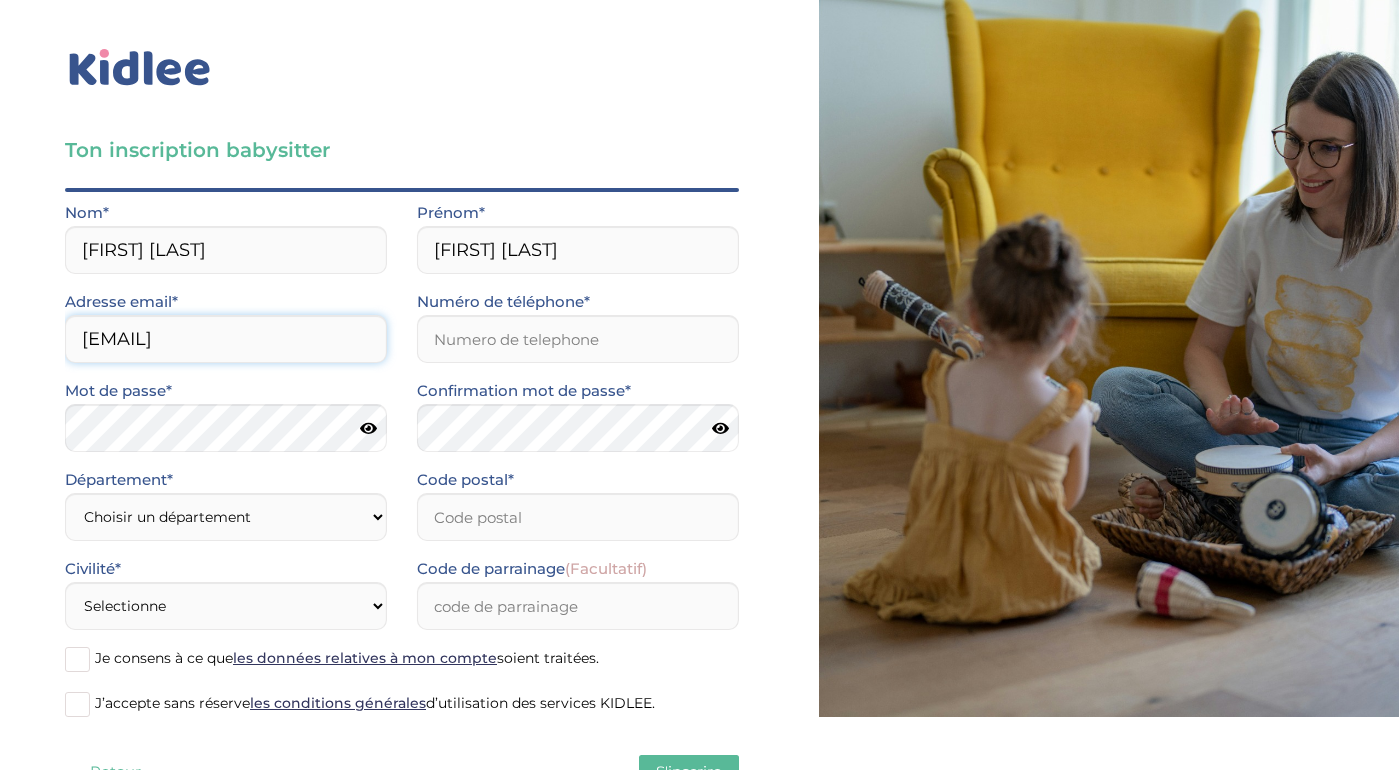type on "shirleyms1204@gmail.com" 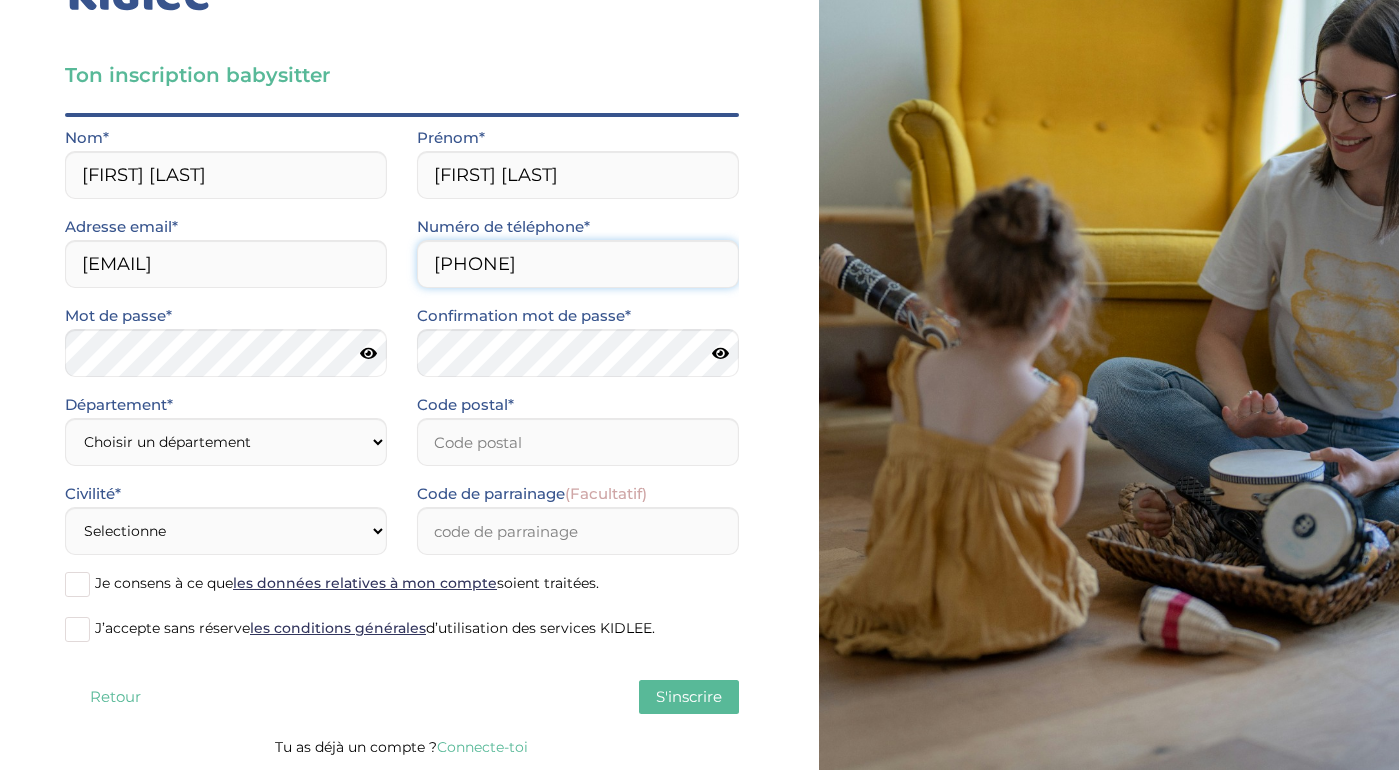 scroll, scrollTop: 75, scrollLeft: 0, axis: vertical 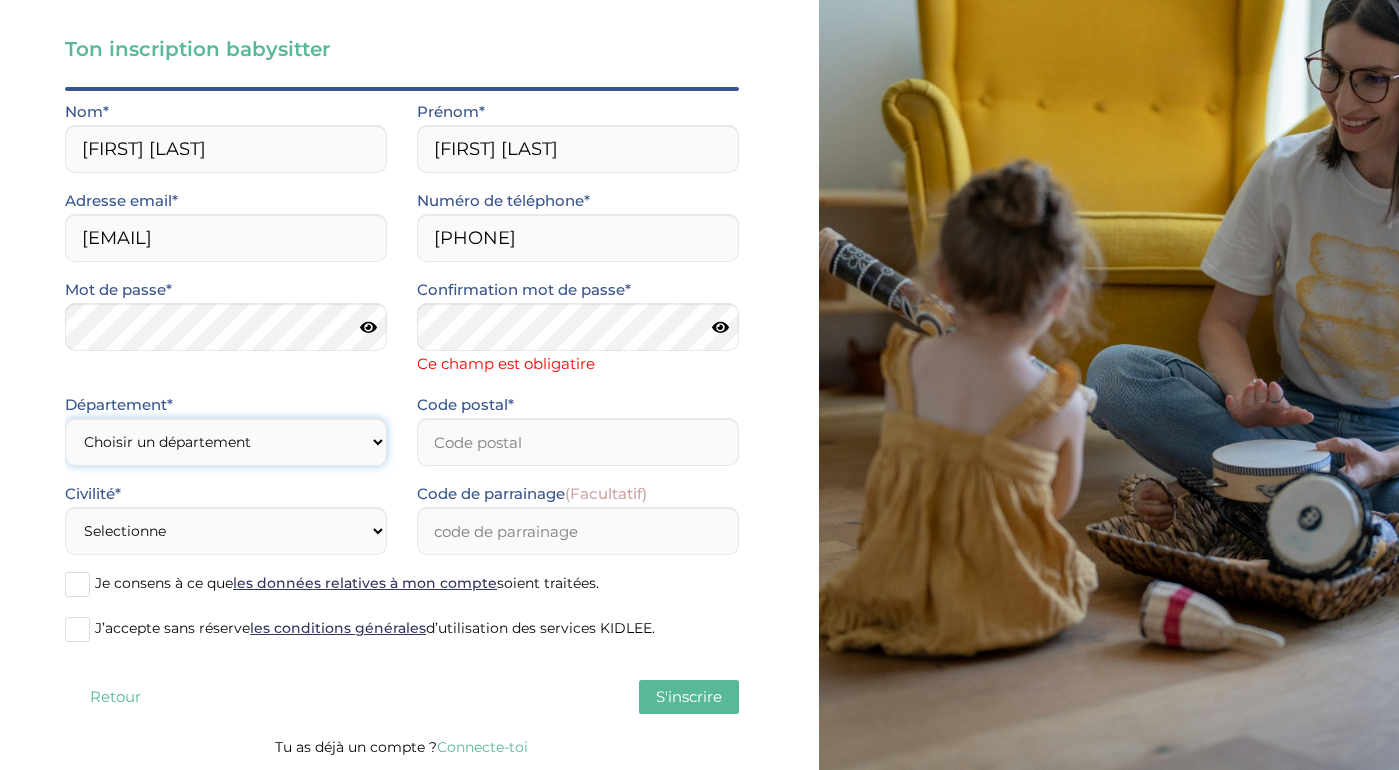 click on "Choisir un département   Paris (75)
Hauts-de-Seine (92)
Yvelines (78)
Val-de-Marne (94)
Seine-Saint-Denis (93)
Seine-et-Marne (77)
Val-d'Oise (95)
Essonne (91)
Autre" at bounding box center [226, 442] 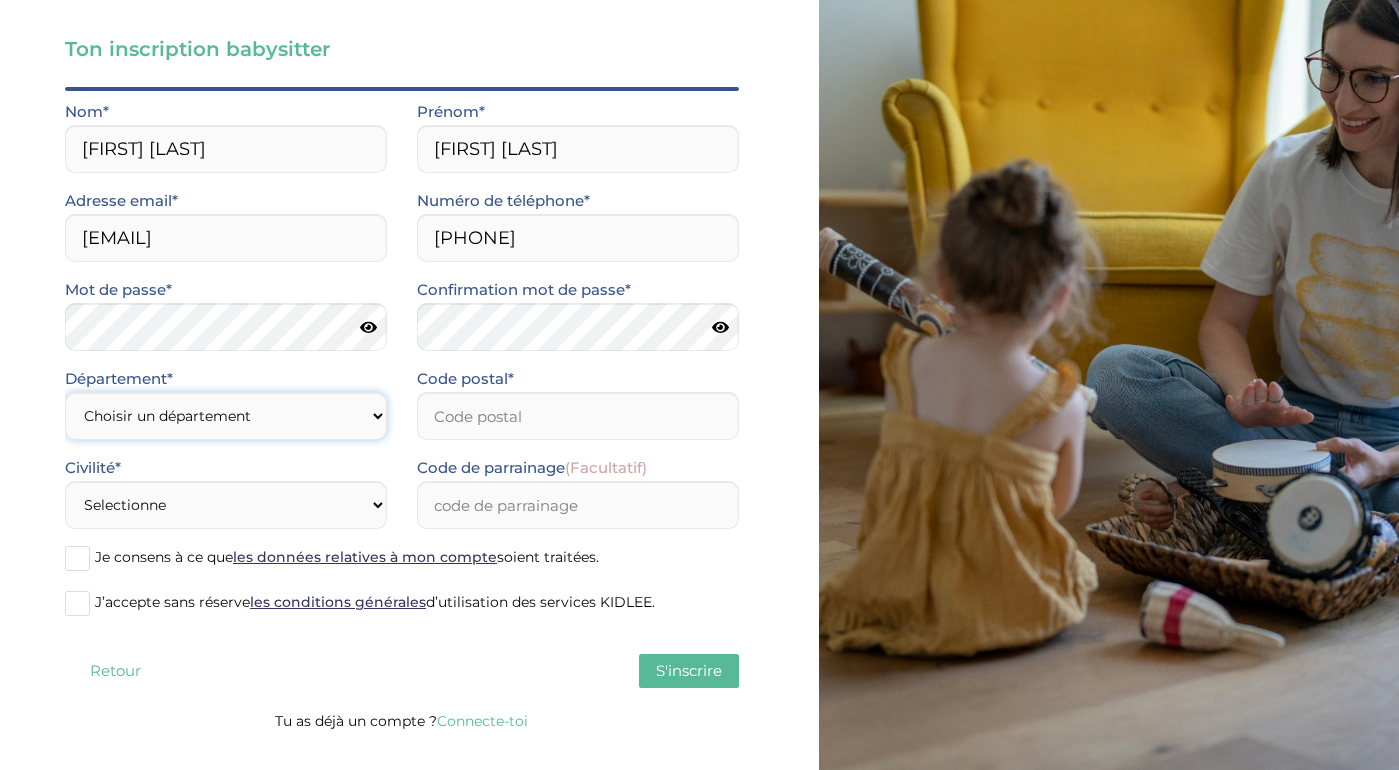 select on "75" 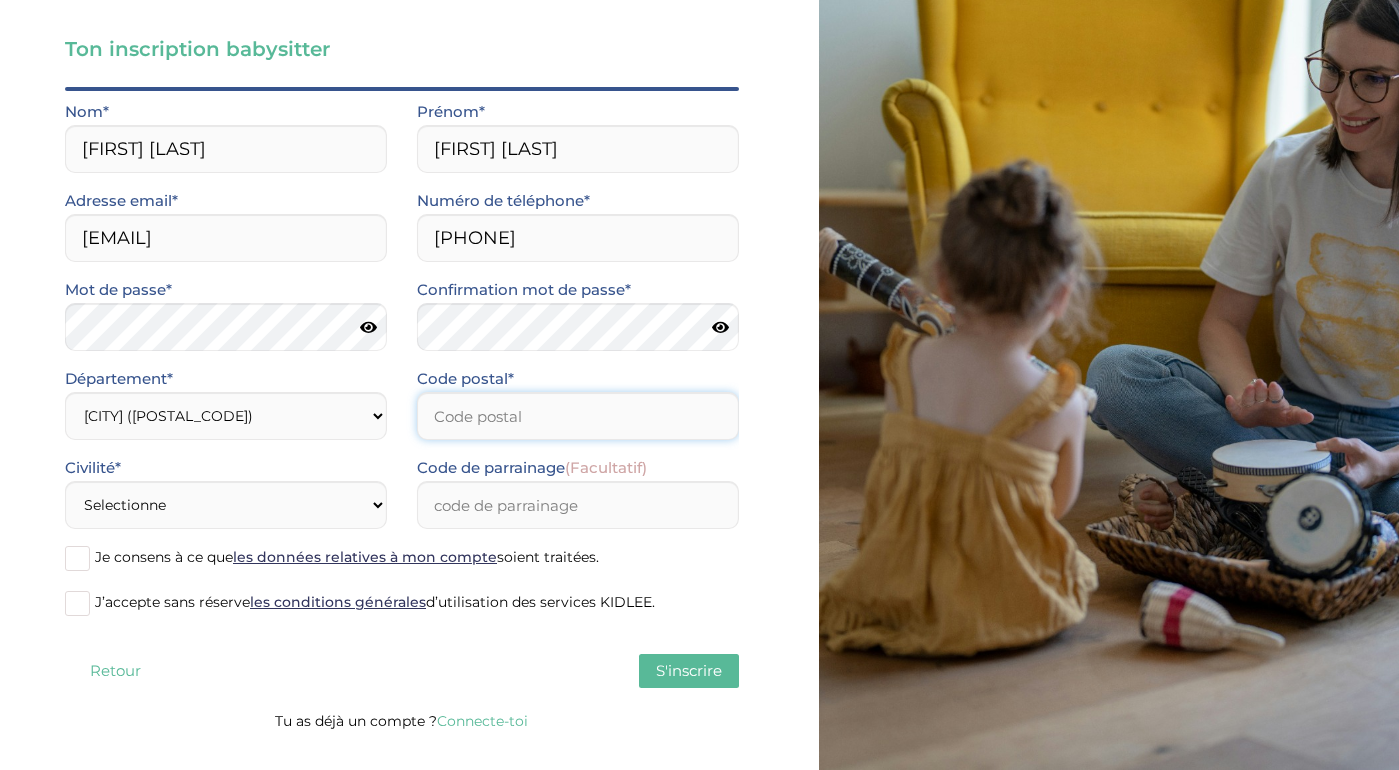 click on "Code postal*" at bounding box center (578, 416) 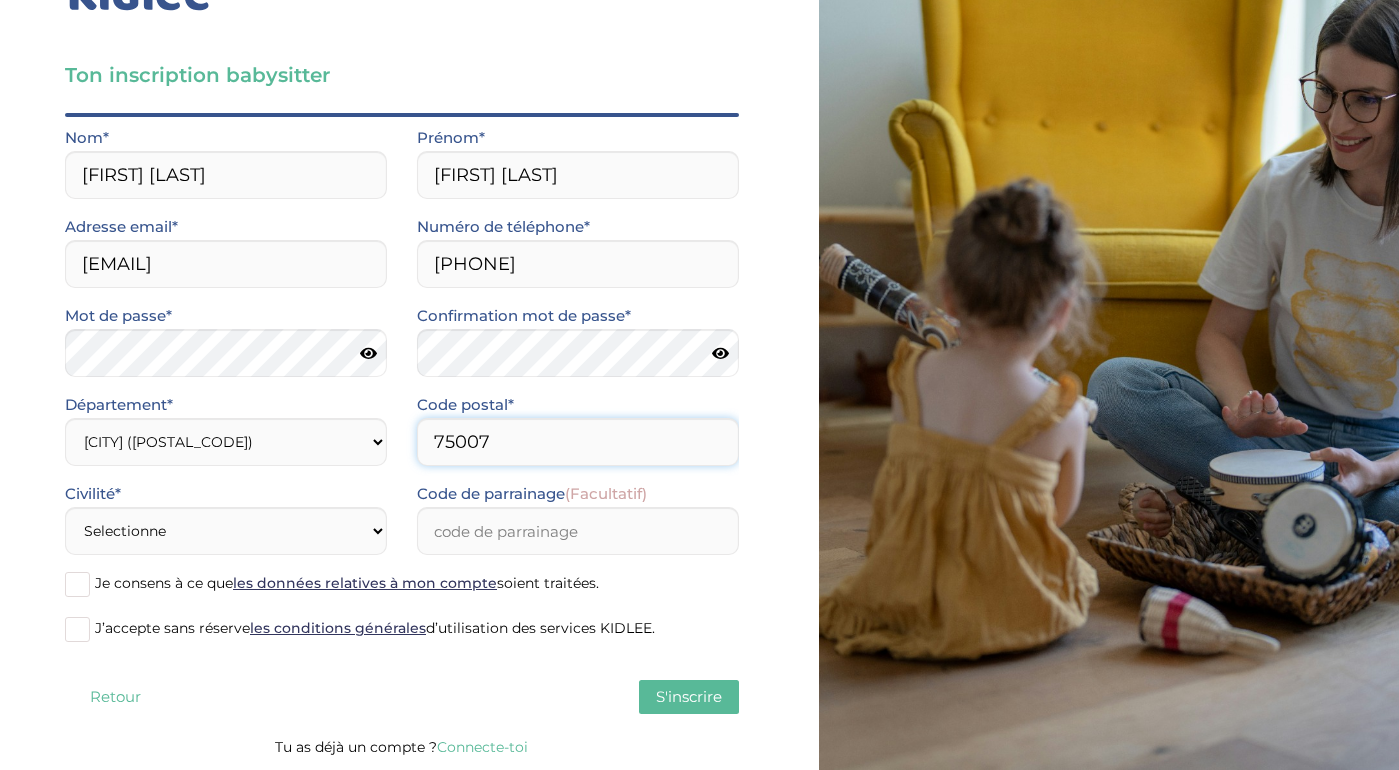 scroll, scrollTop: 101, scrollLeft: 0, axis: vertical 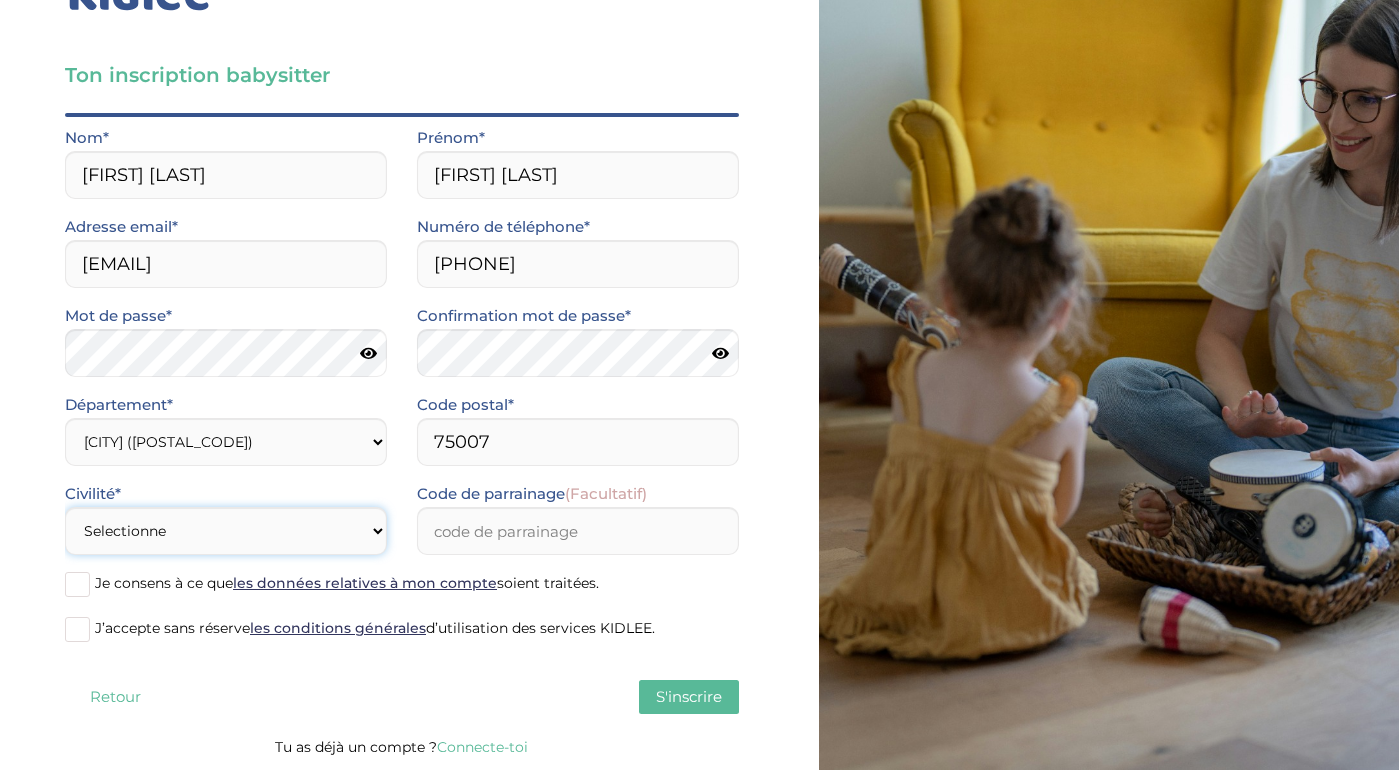 click on "Selectionne   Mr   Mme" at bounding box center [226, 531] 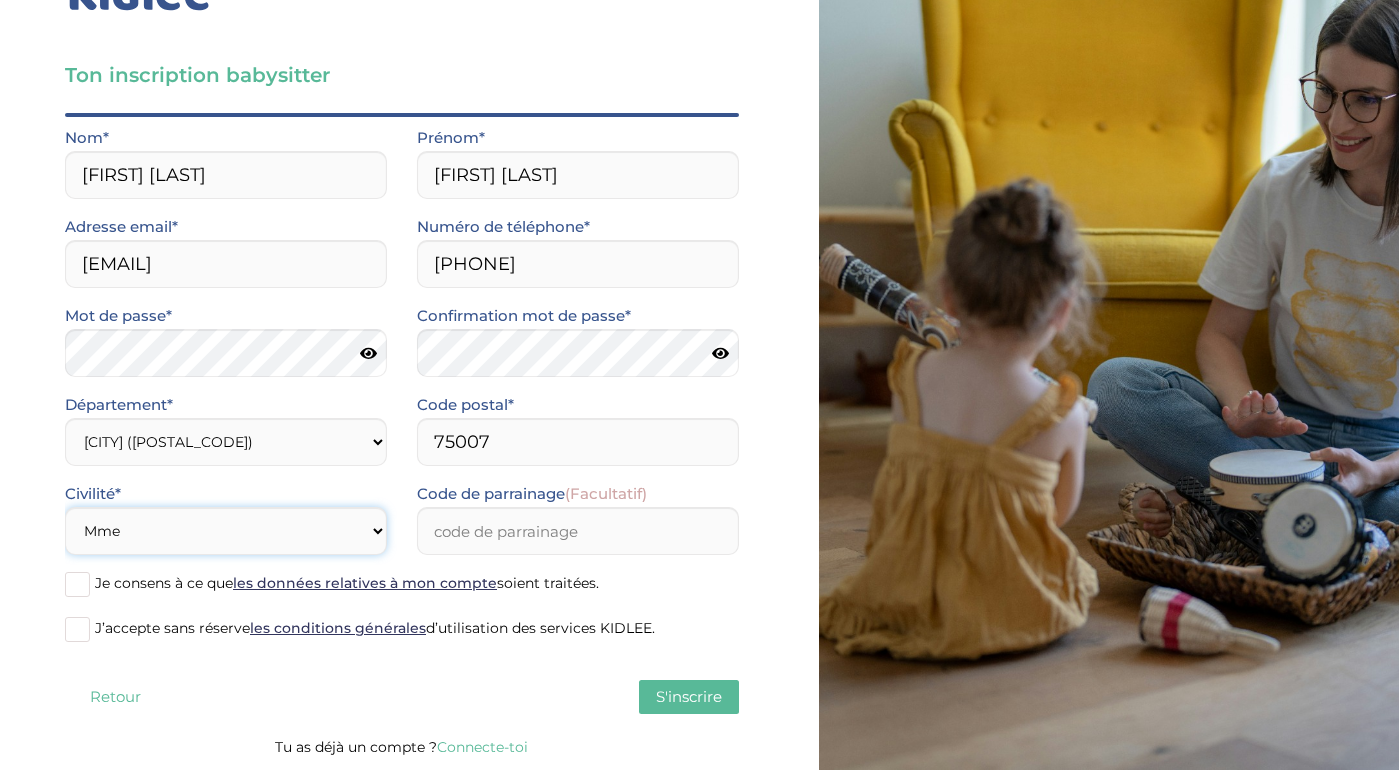 scroll, scrollTop: 75, scrollLeft: 0, axis: vertical 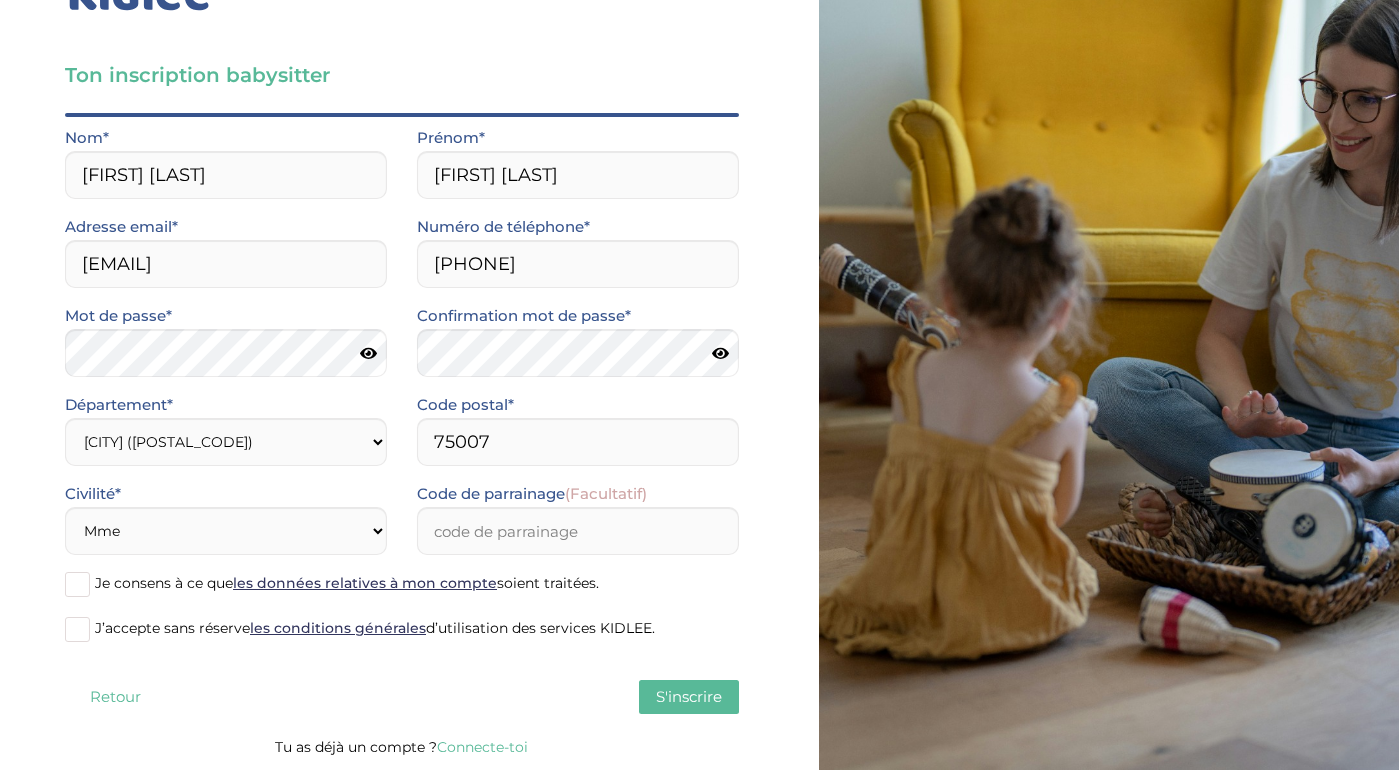 click at bounding box center (77, 584) 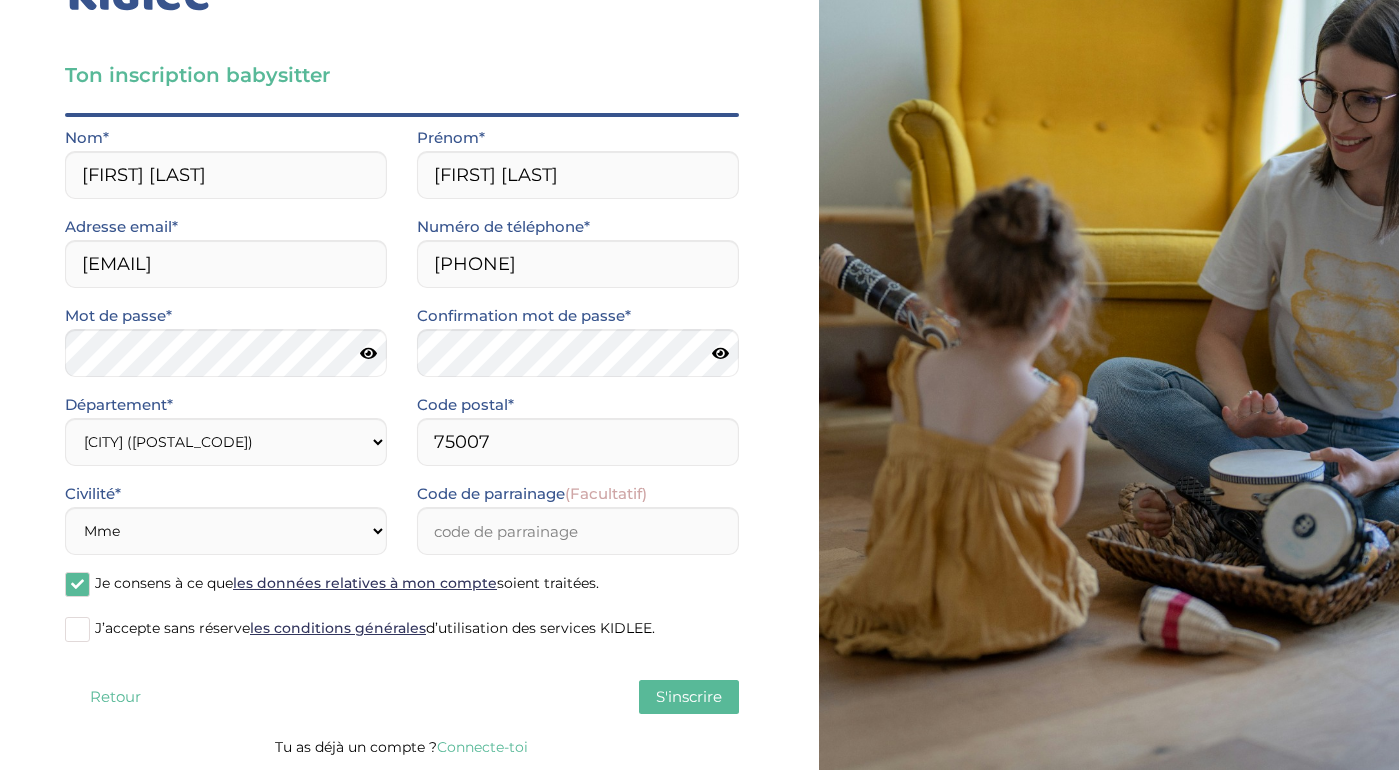 click at bounding box center (77, 629) 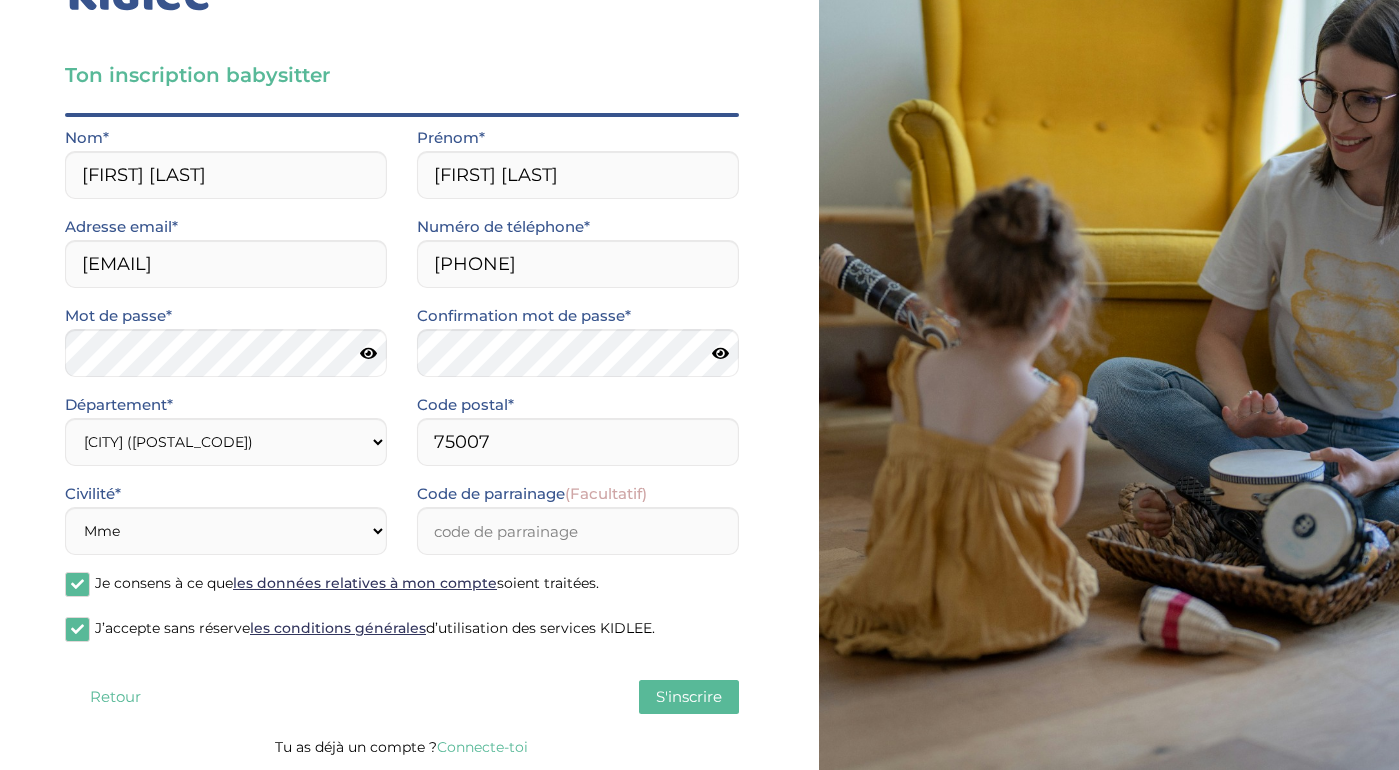 click on "S'inscrire" at bounding box center (689, 696) 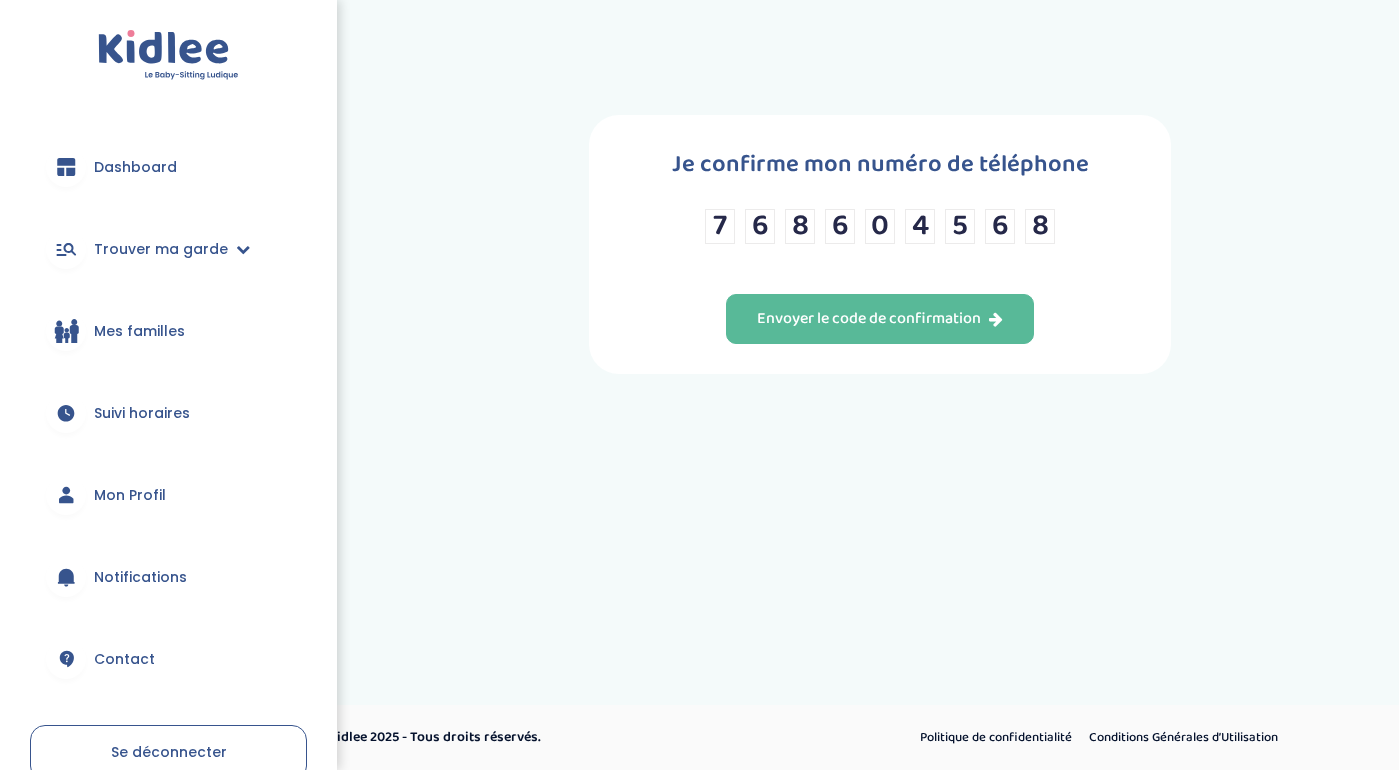 scroll, scrollTop: 0, scrollLeft: 0, axis: both 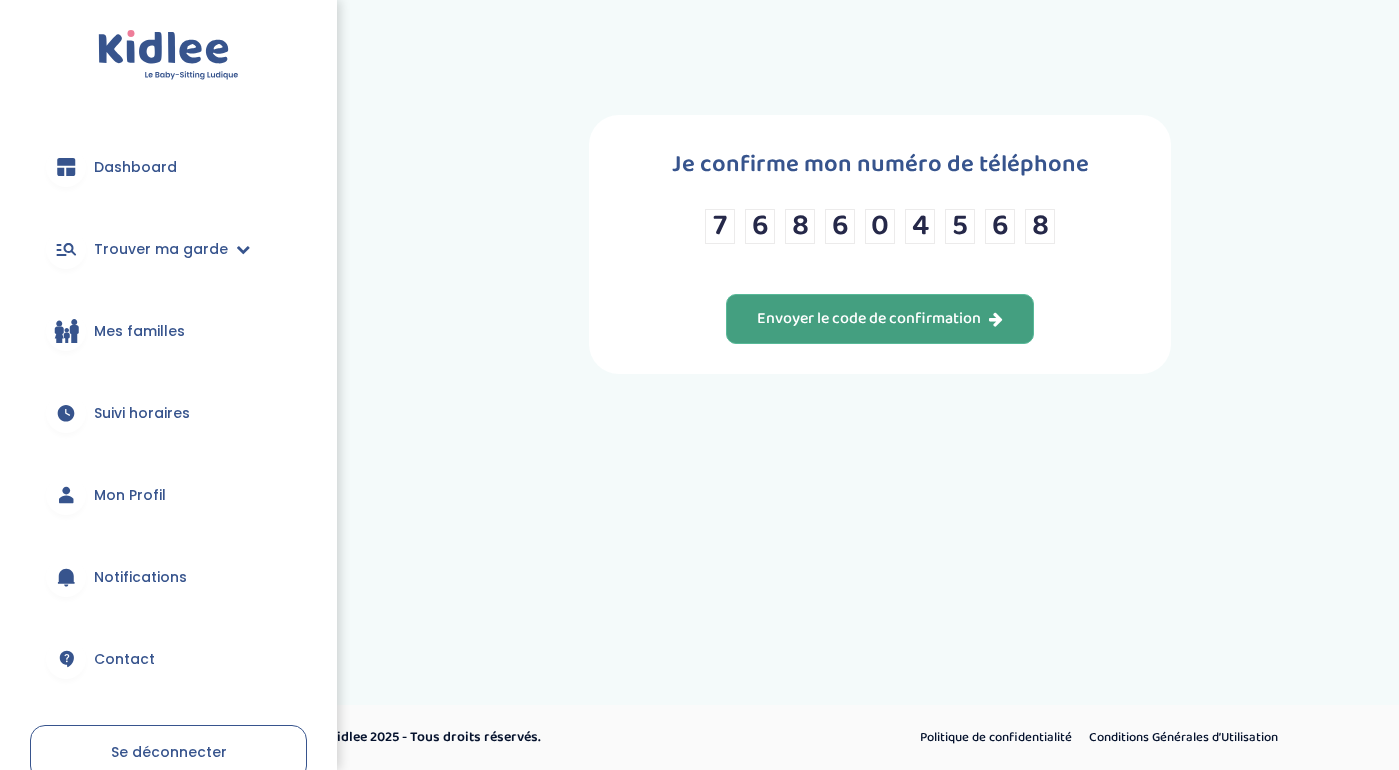 click on "Envoyer le code de confirmation" at bounding box center [880, 319] 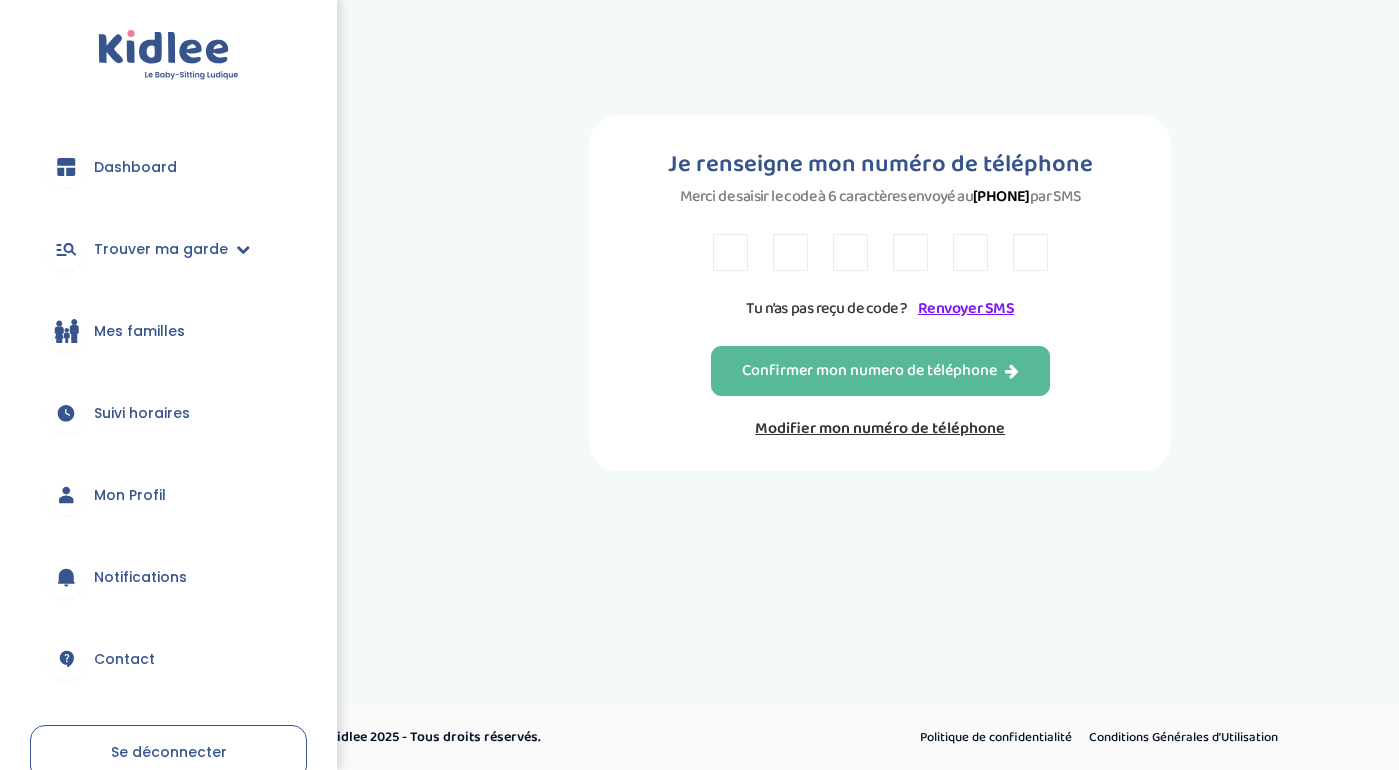 scroll, scrollTop: 0, scrollLeft: 0, axis: both 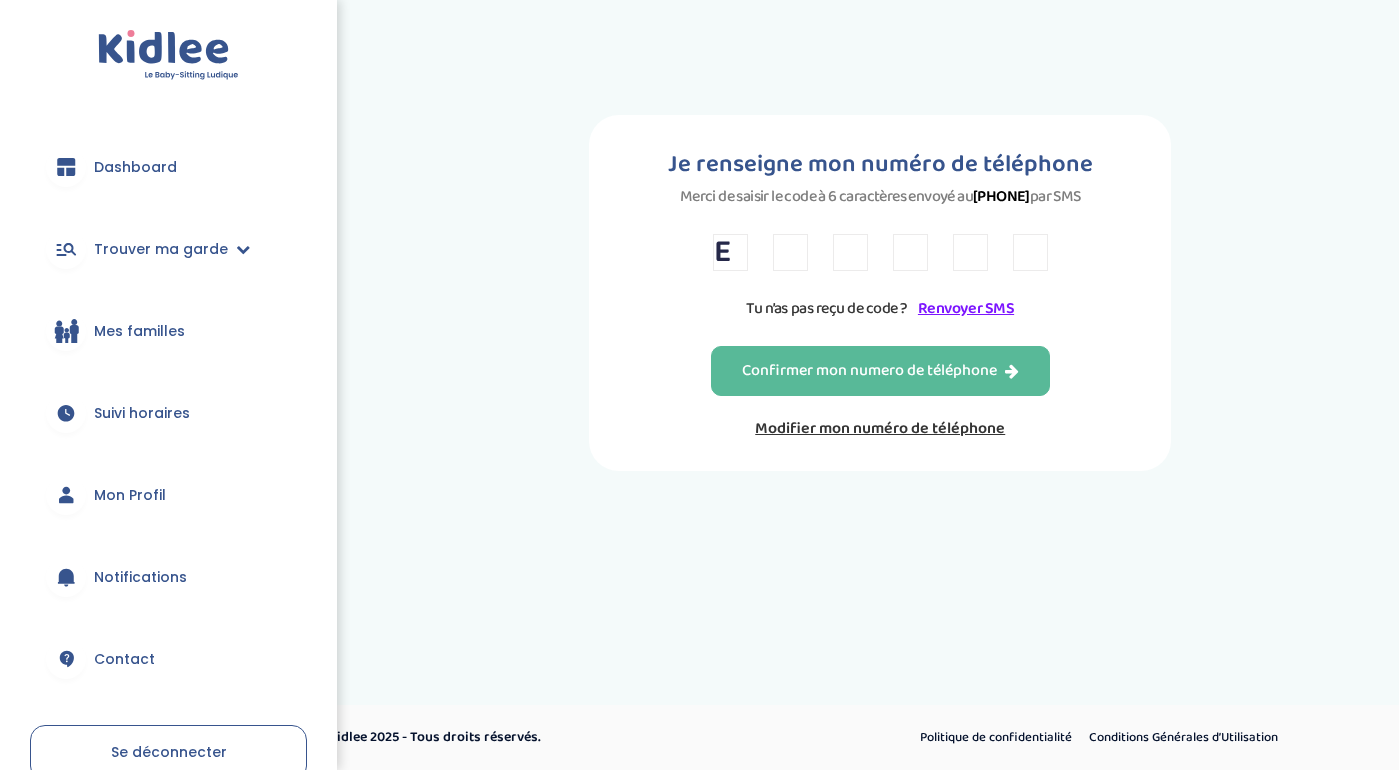 type on "M" 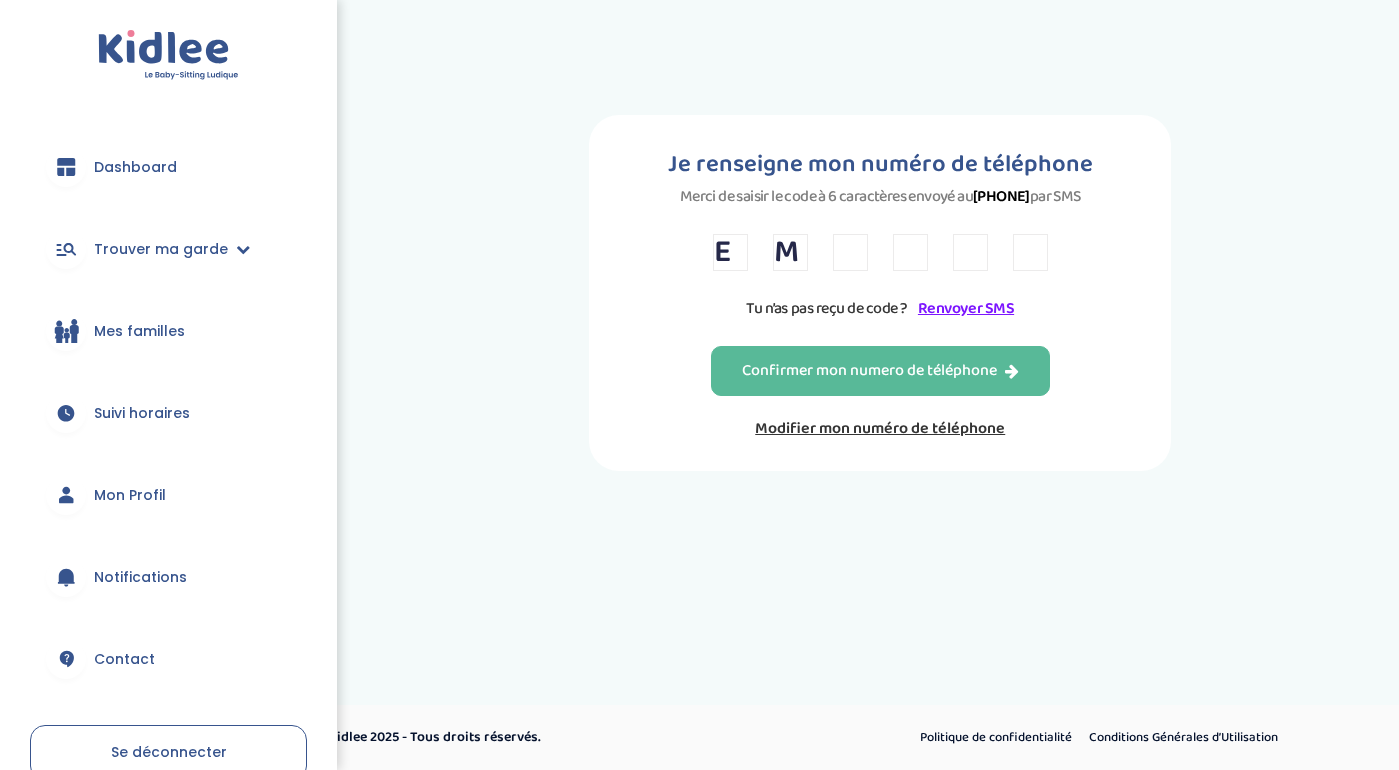 type on "A" 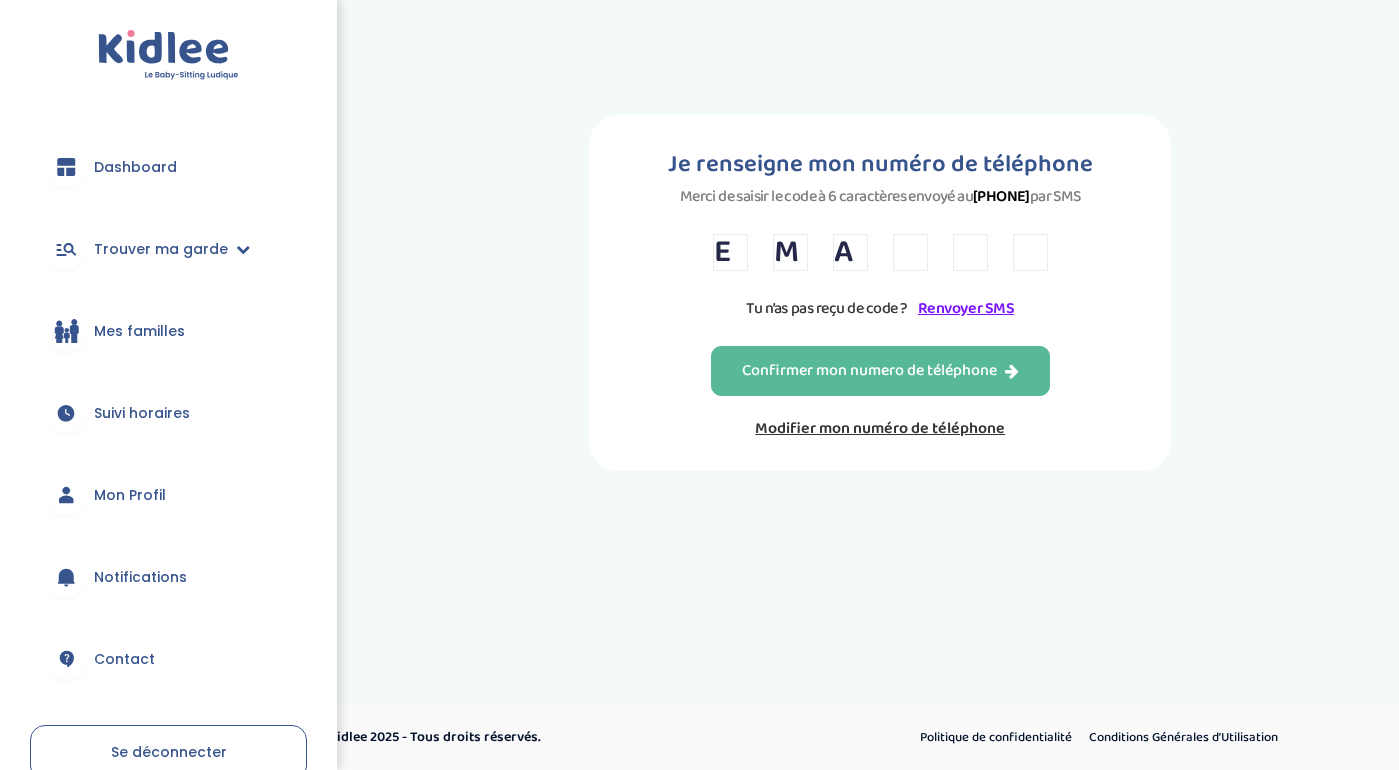 type on "5" 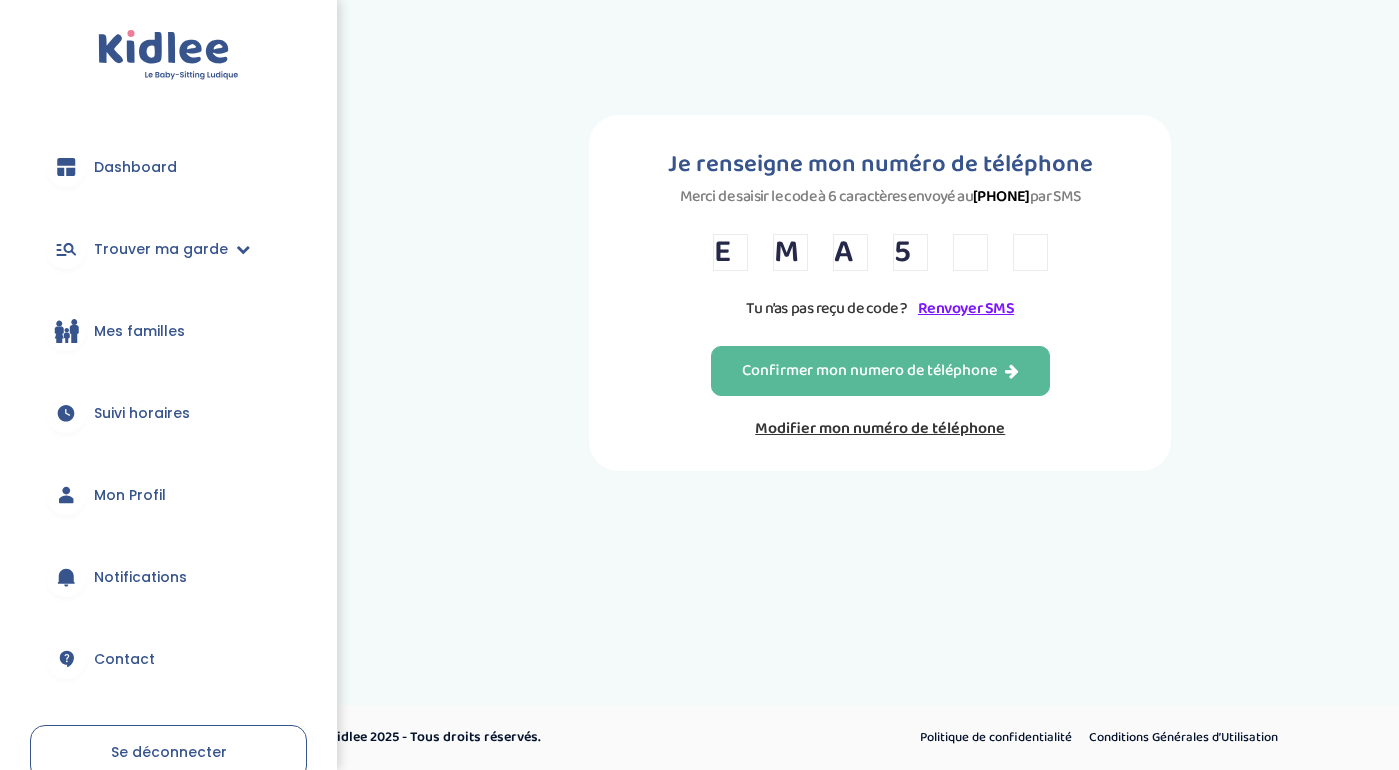 type on "F" 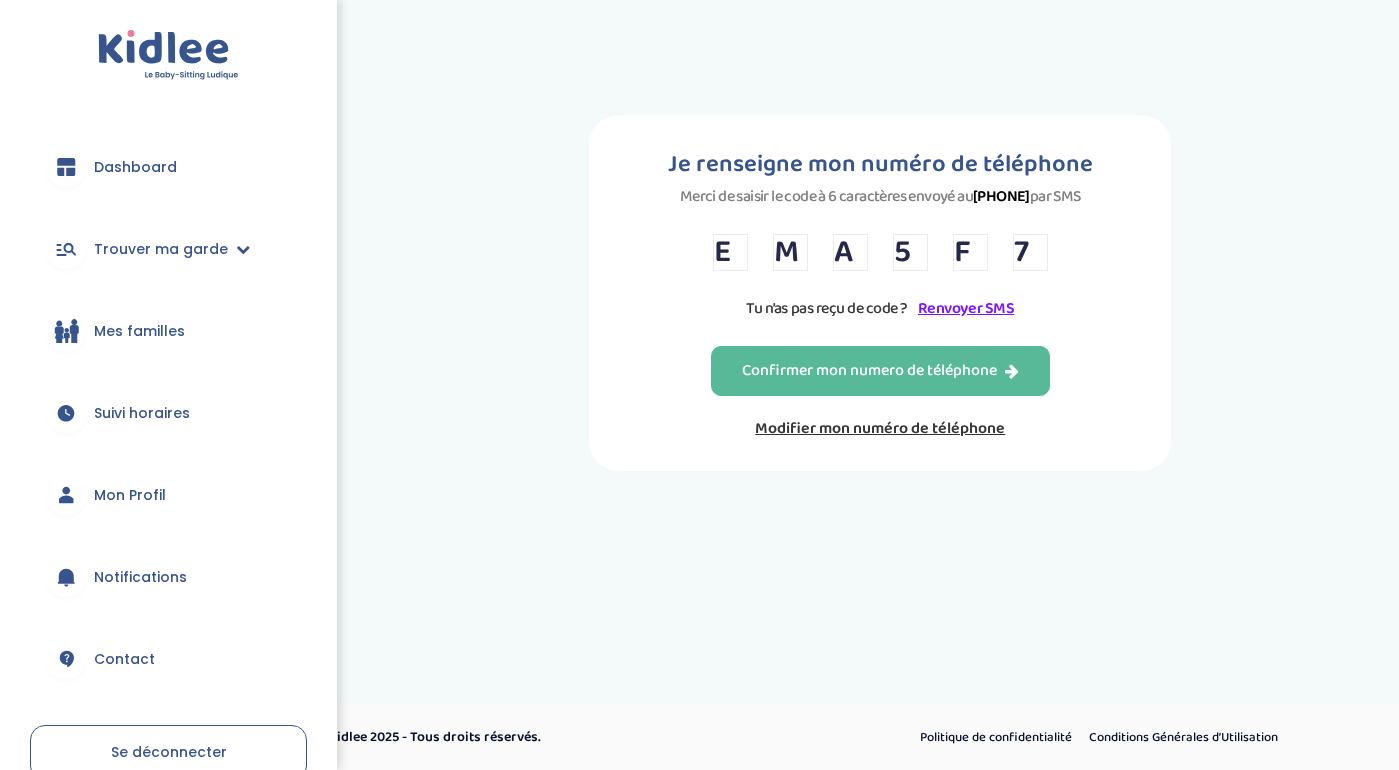 type on "7" 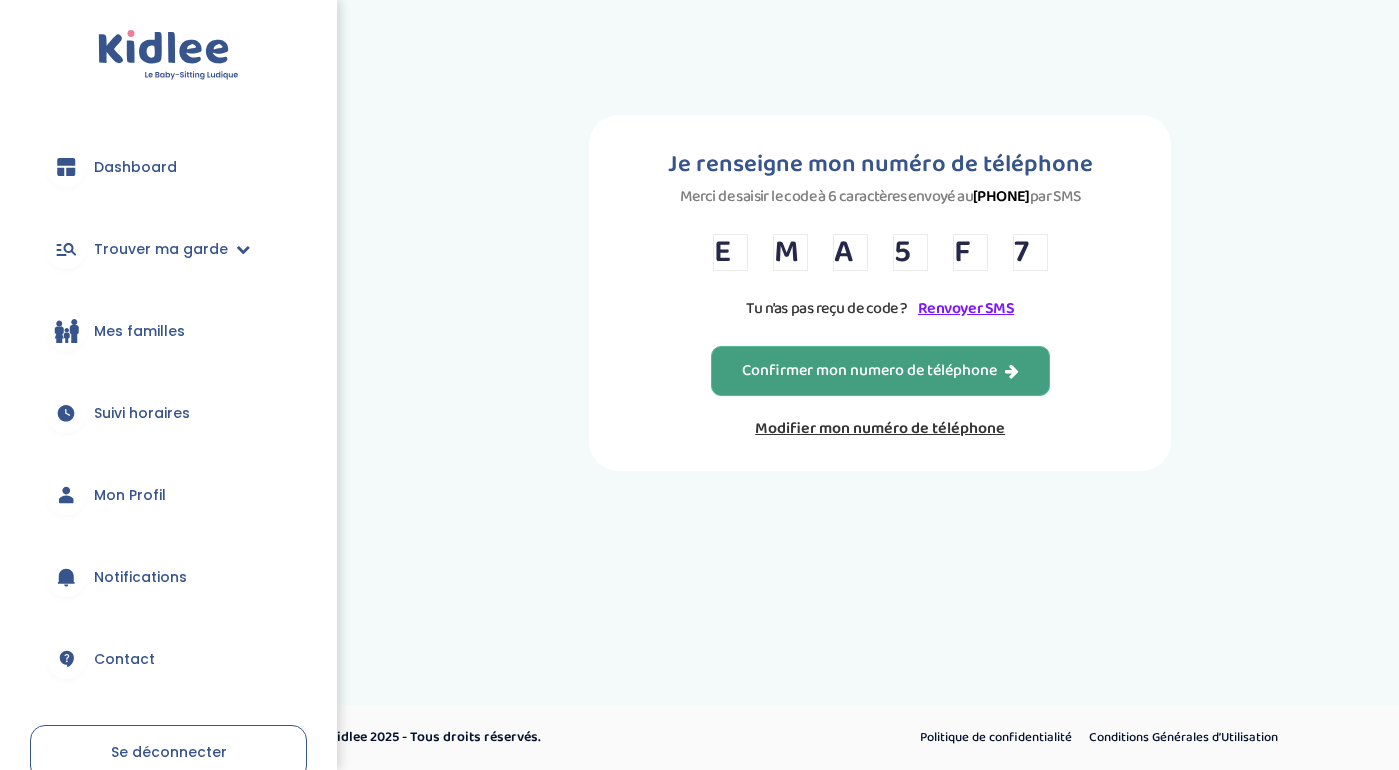 click on "Confirmer mon numero de téléphone" at bounding box center [880, 371] 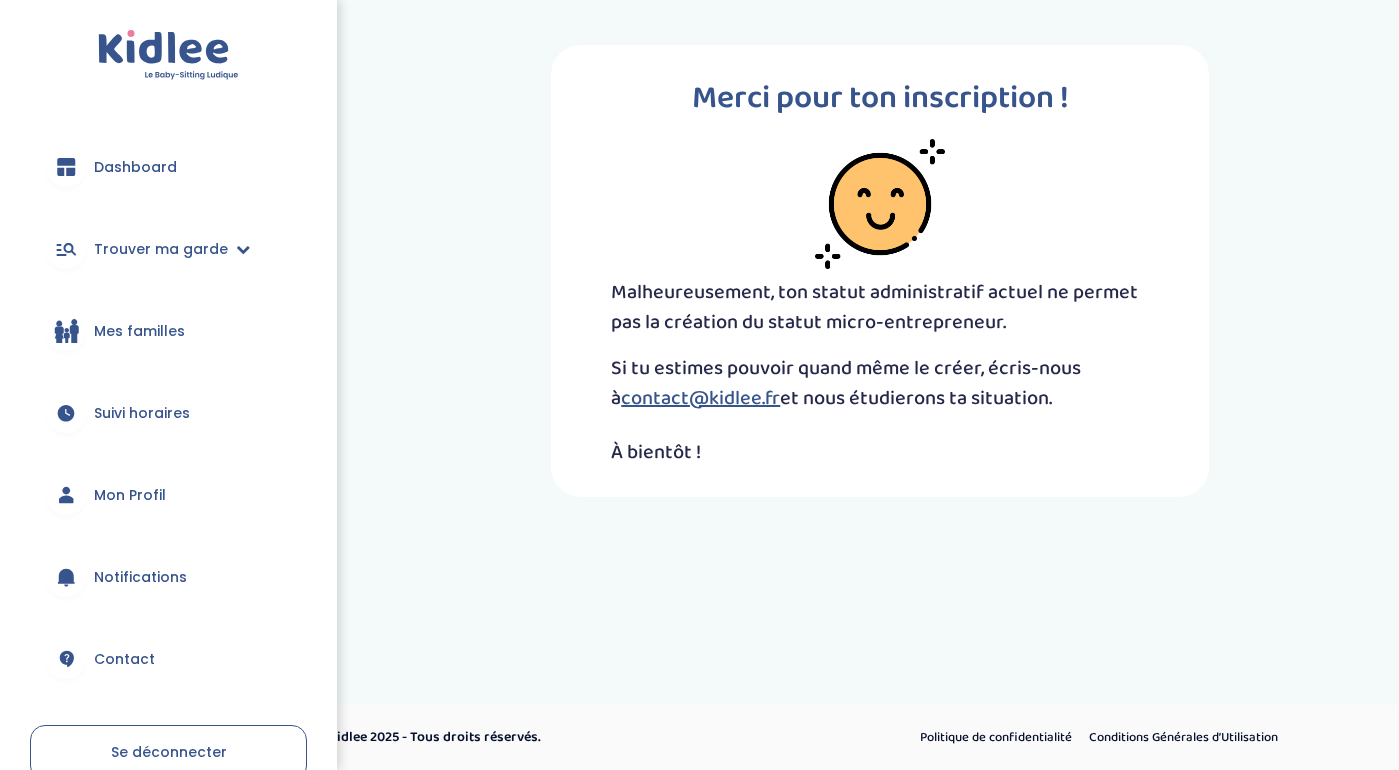 scroll, scrollTop: 0, scrollLeft: 0, axis: both 